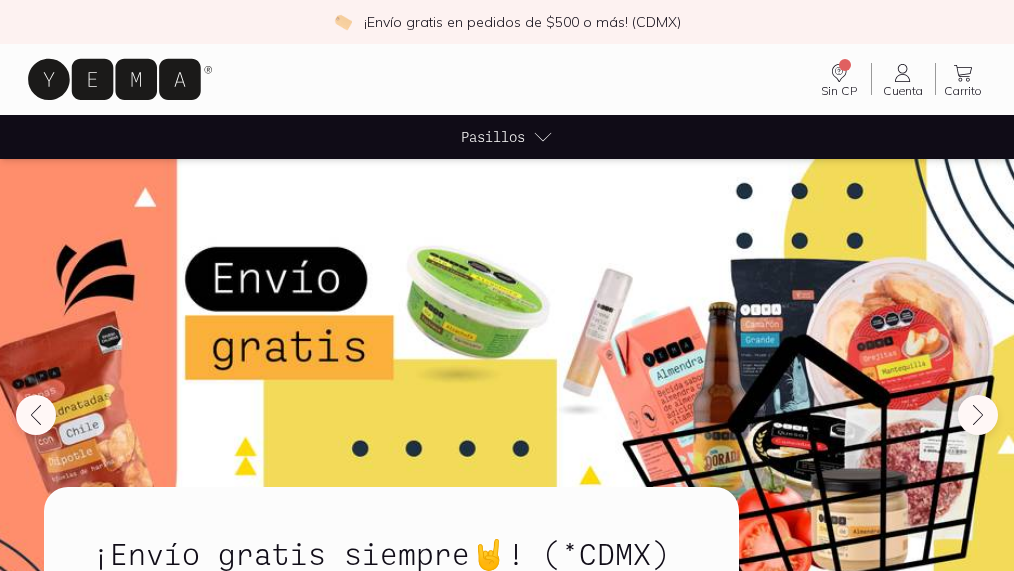 scroll, scrollTop: 270, scrollLeft: 0, axis: vertical 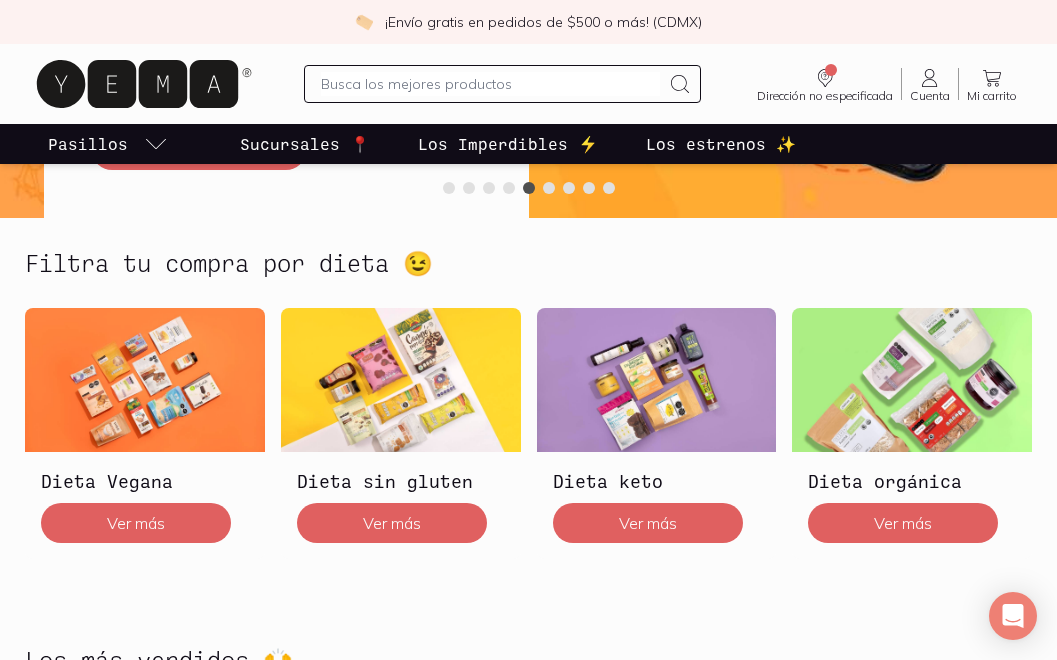click on "Los Imperdibles ⚡️" at bounding box center [508, 144] 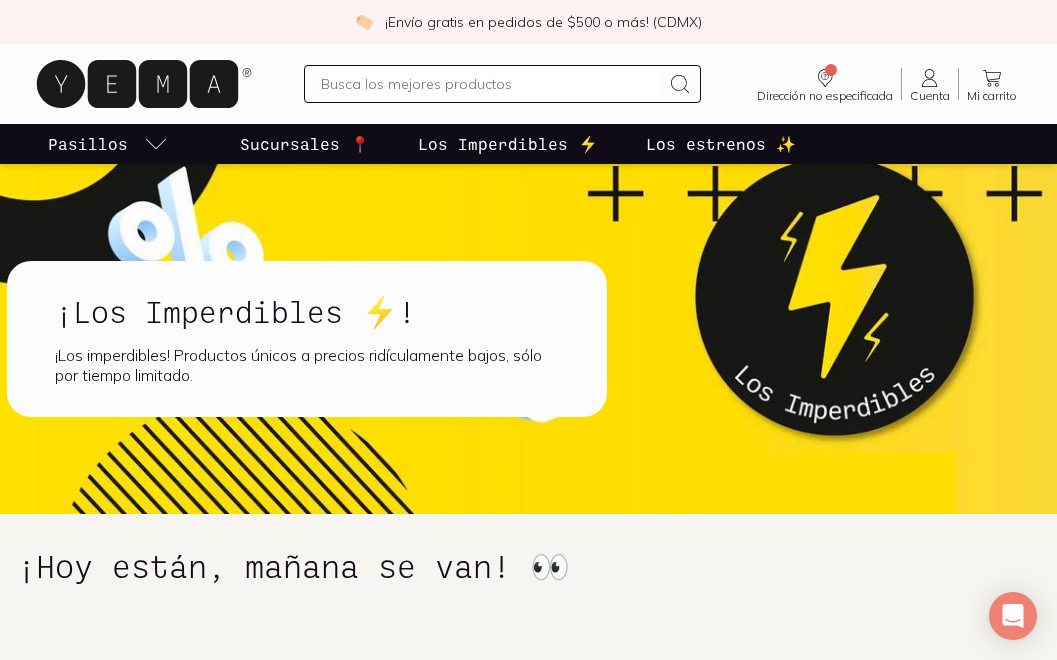 scroll, scrollTop: 0, scrollLeft: 0, axis: both 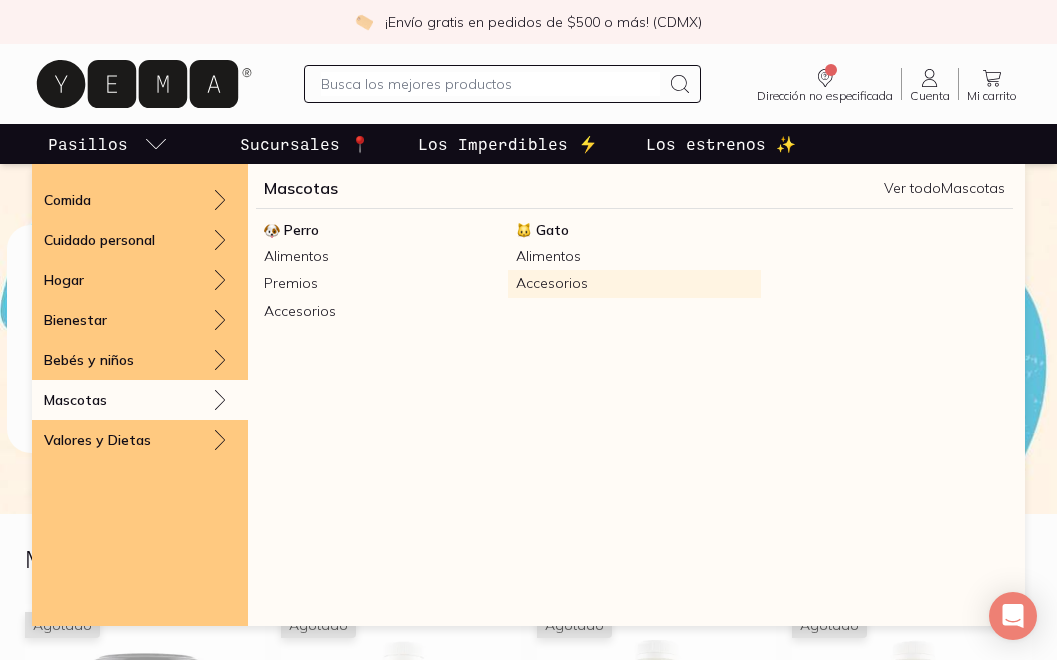 click on "Accesorios" at bounding box center (634, 283) 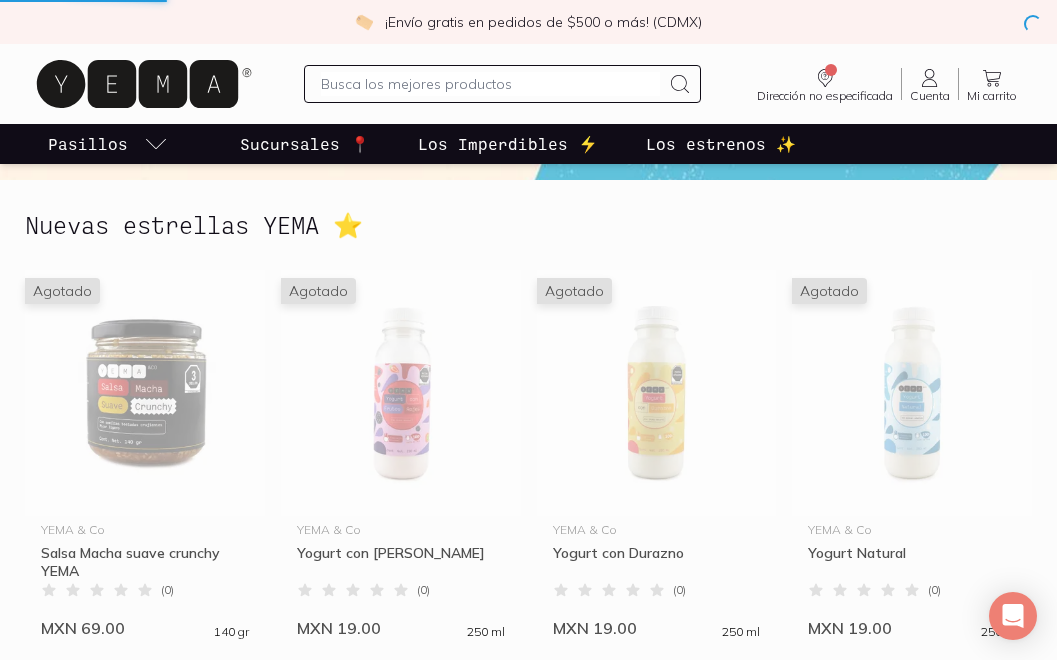 scroll, scrollTop: 336, scrollLeft: 0, axis: vertical 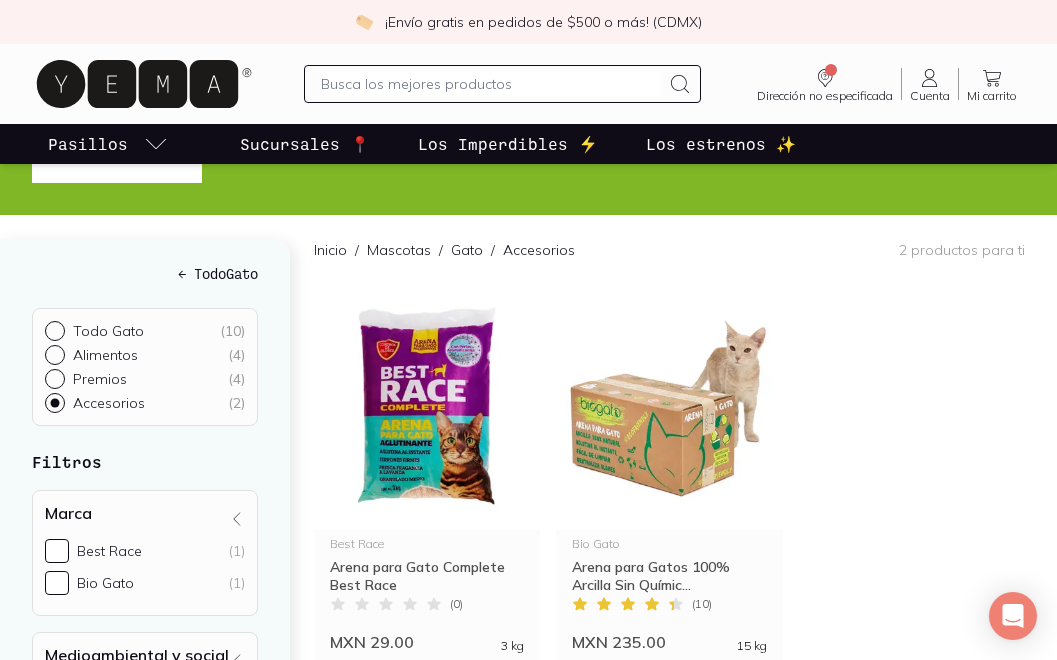 click on "Premios ( 4 )" at bounding box center (53, 377) 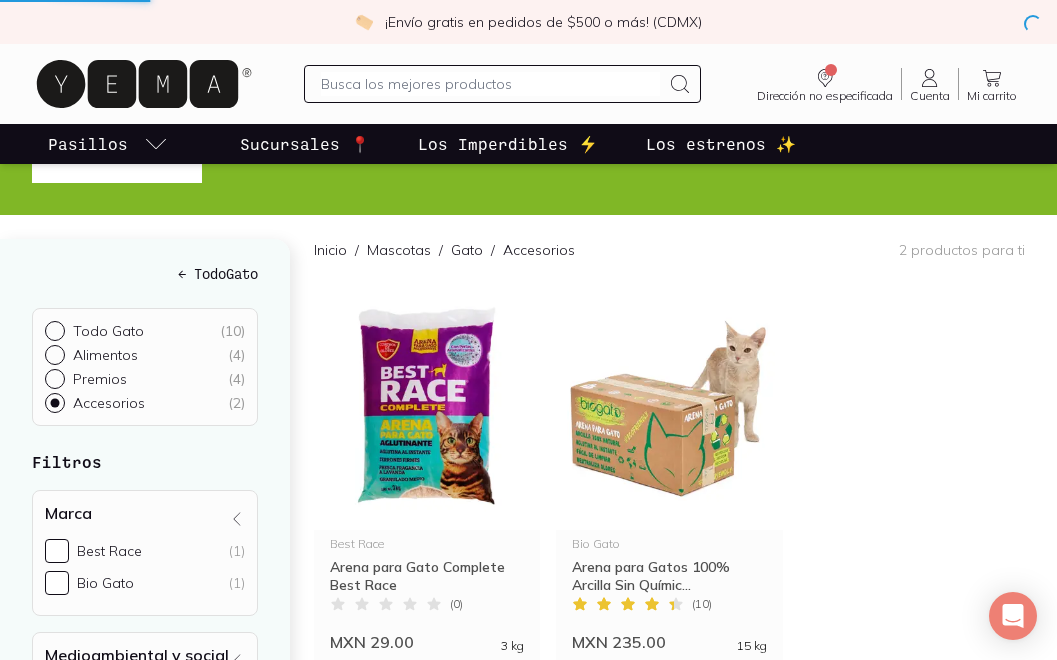 scroll, scrollTop: 0, scrollLeft: 0, axis: both 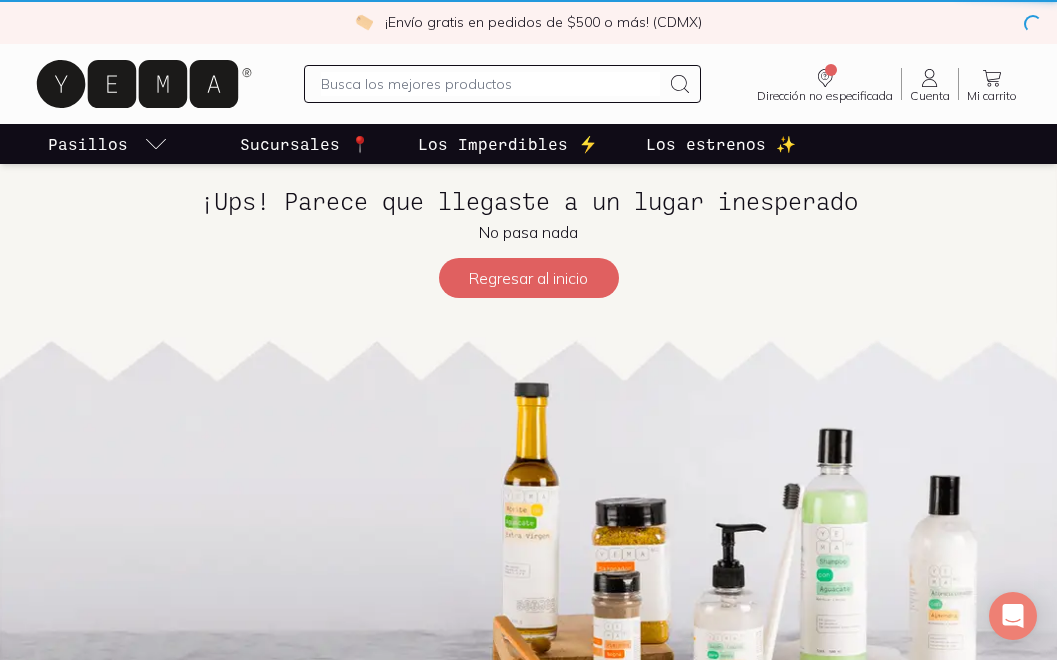 click at bounding box center [528, 467] 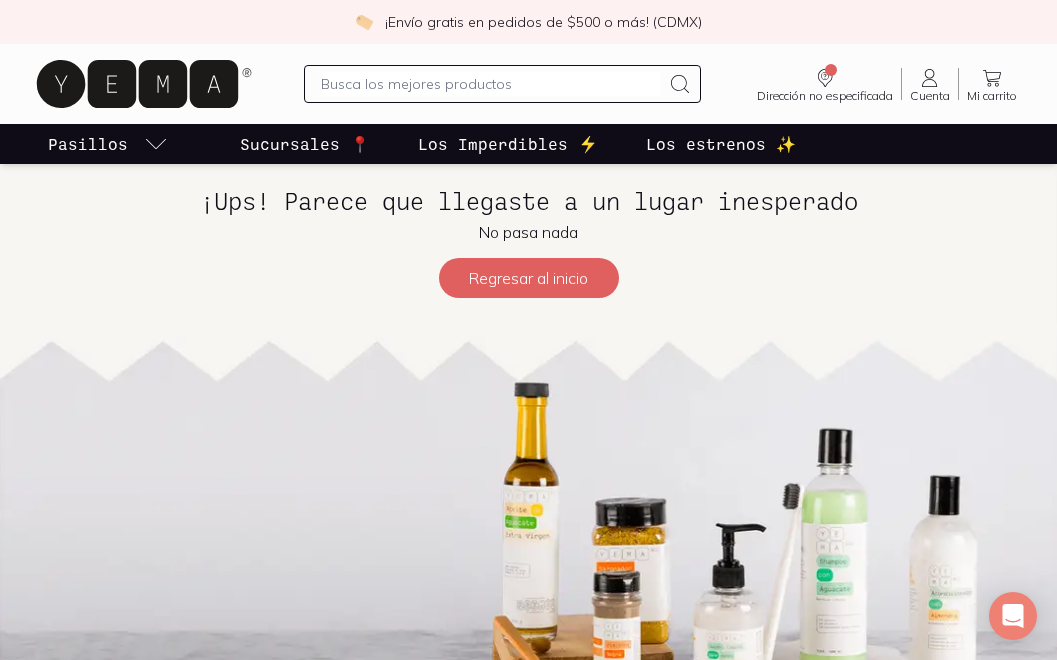 scroll, scrollTop: 0, scrollLeft: 0, axis: both 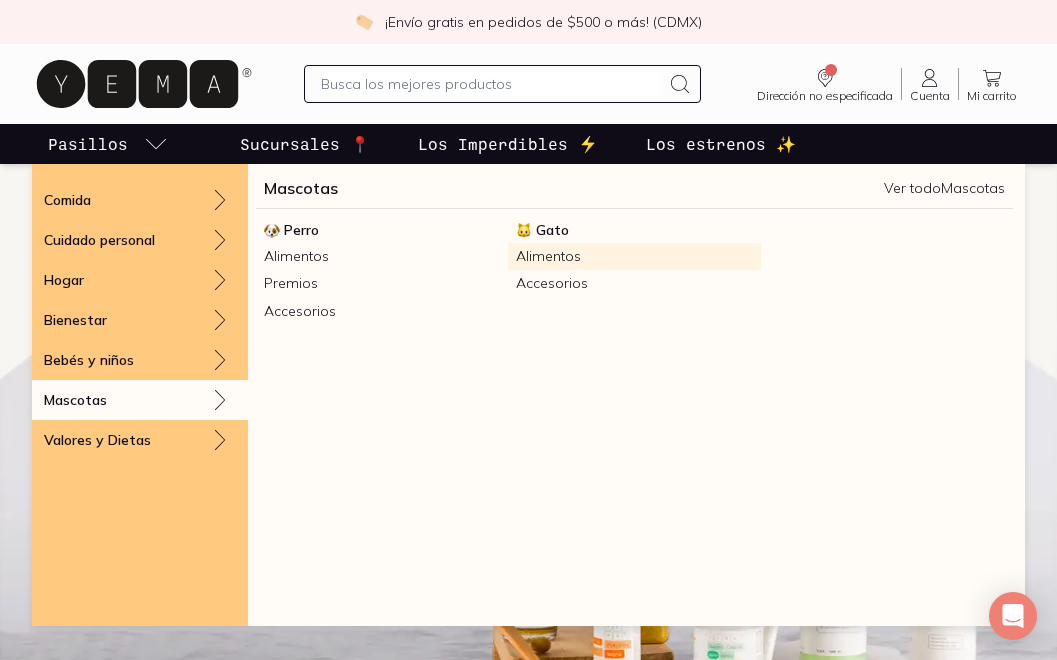 click on "Alimentos" at bounding box center [634, 256] 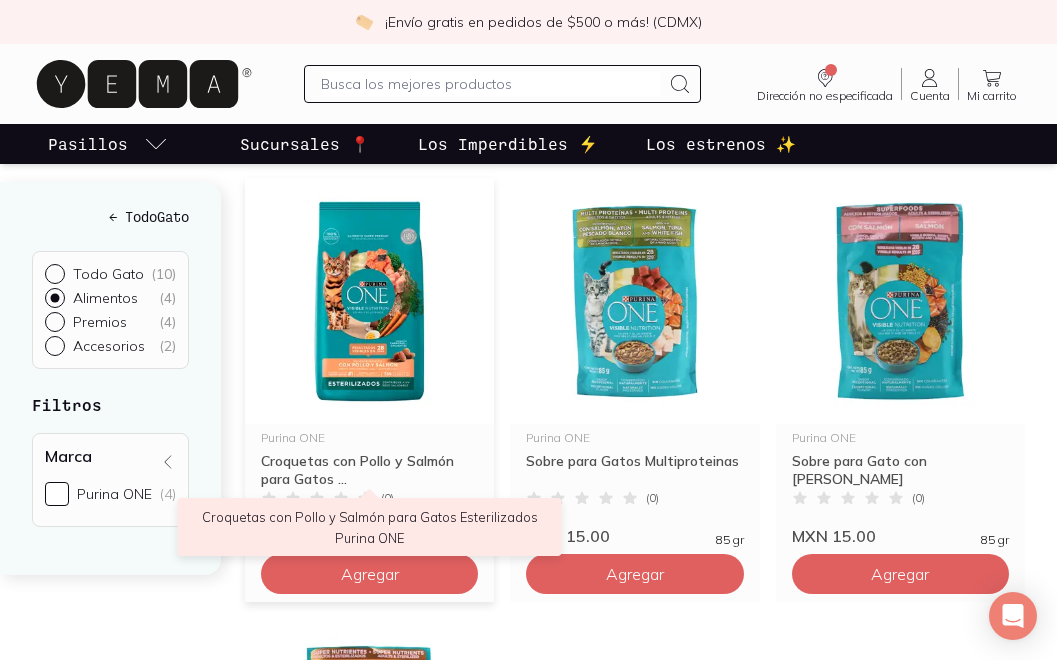 scroll, scrollTop: 179, scrollLeft: 0, axis: vertical 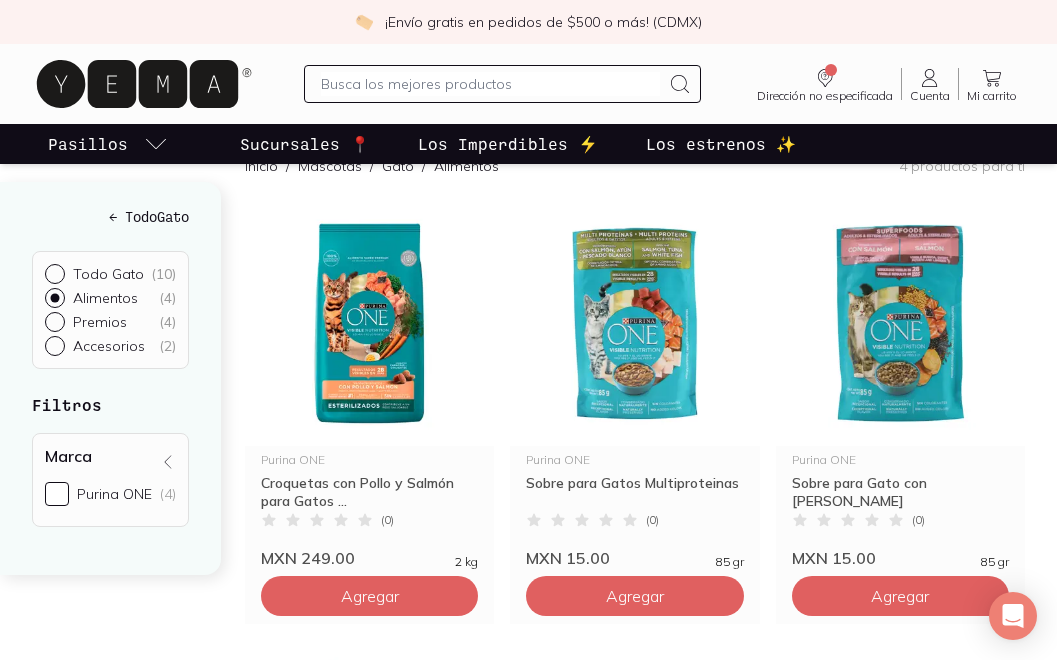 click on "Todo Gato ( 10 )" at bounding box center (53, 272) 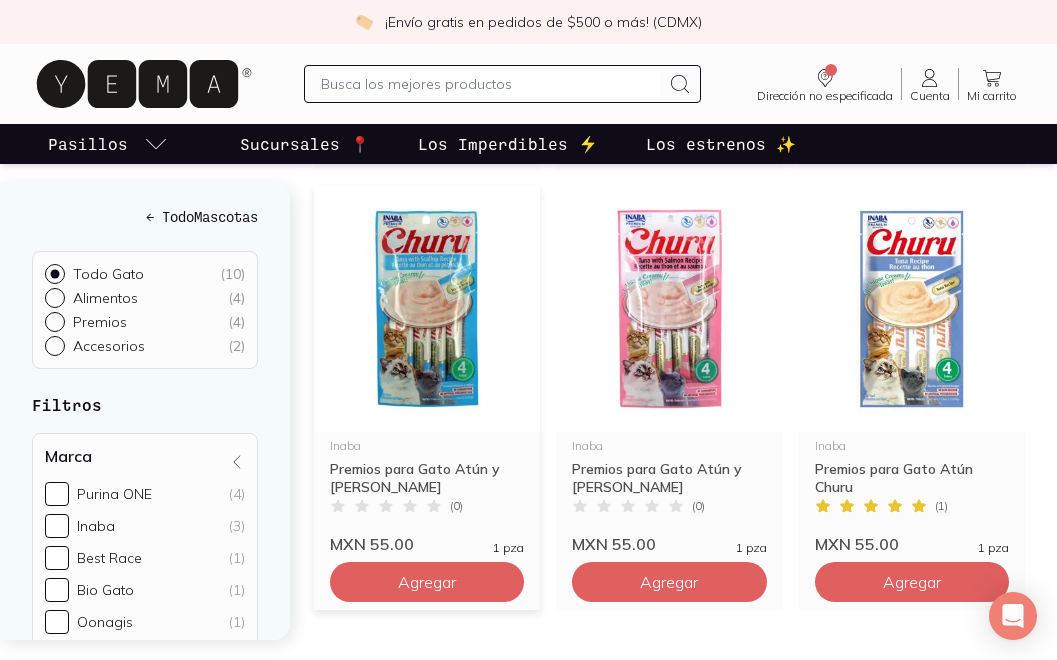 scroll, scrollTop: 1130, scrollLeft: 0, axis: vertical 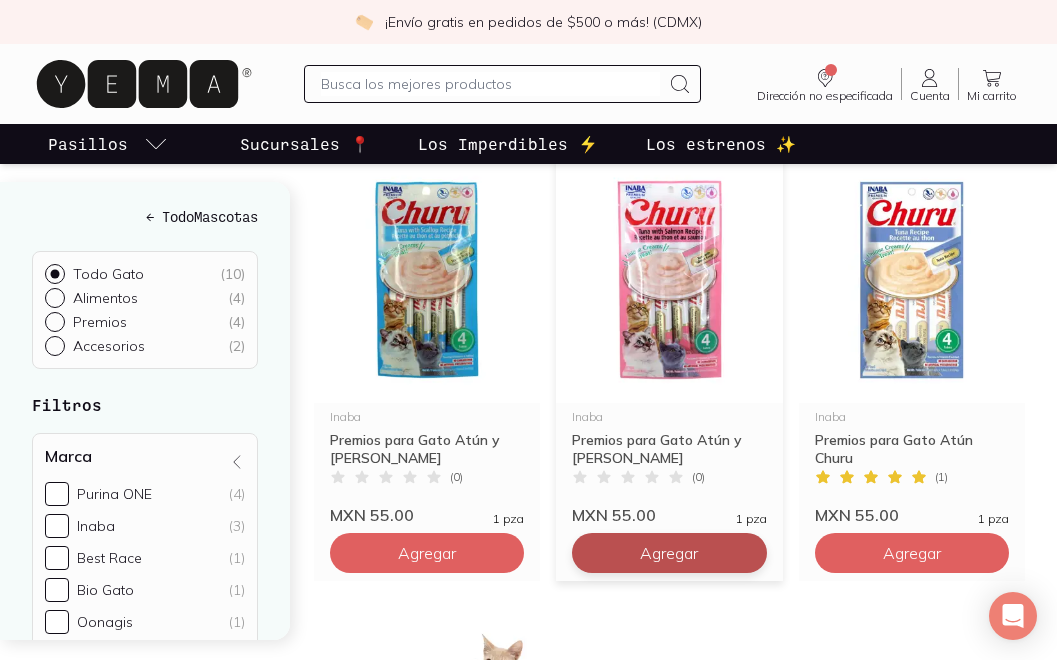 click on "Agregar" at bounding box center [427, -327] 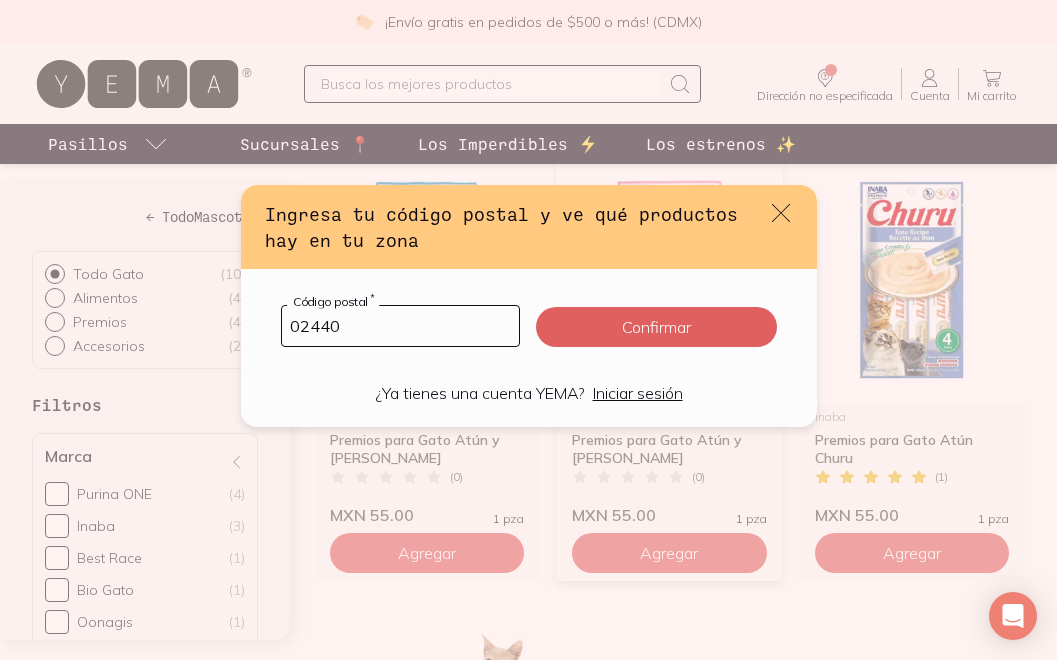 type on "02440" 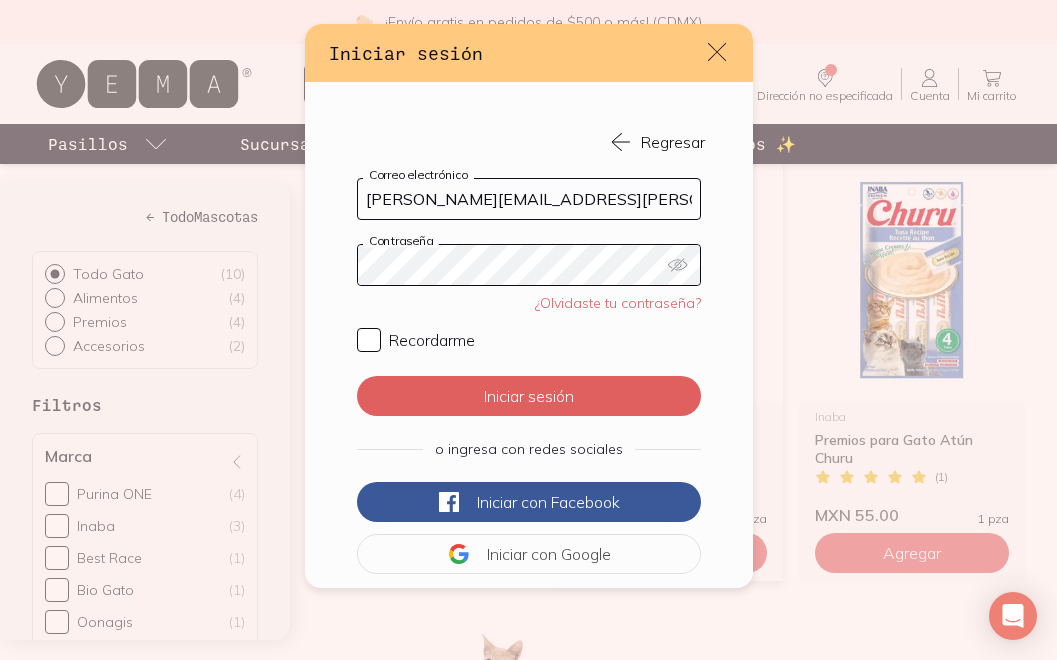 click on "Iniciar sesión" at bounding box center [529, 396] 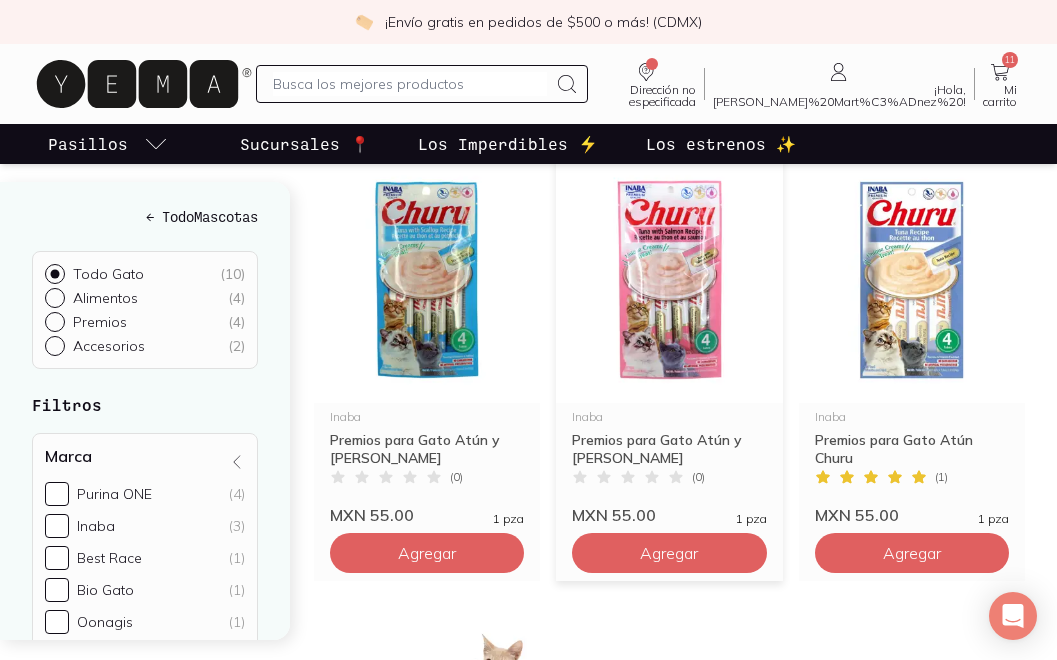 click on "¡Hola, [PERSON_NAME]%20Mart%C3%ADnez%20!" at bounding box center [839, 96] 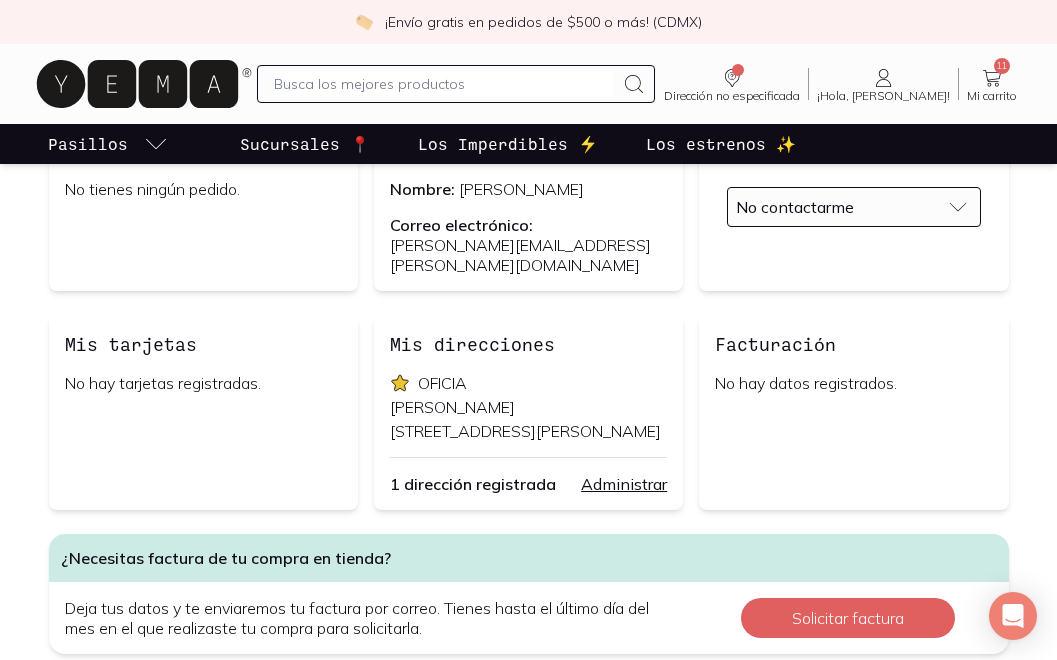 scroll, scrollTop: 252, scrollLeft: 0, axis: vertical 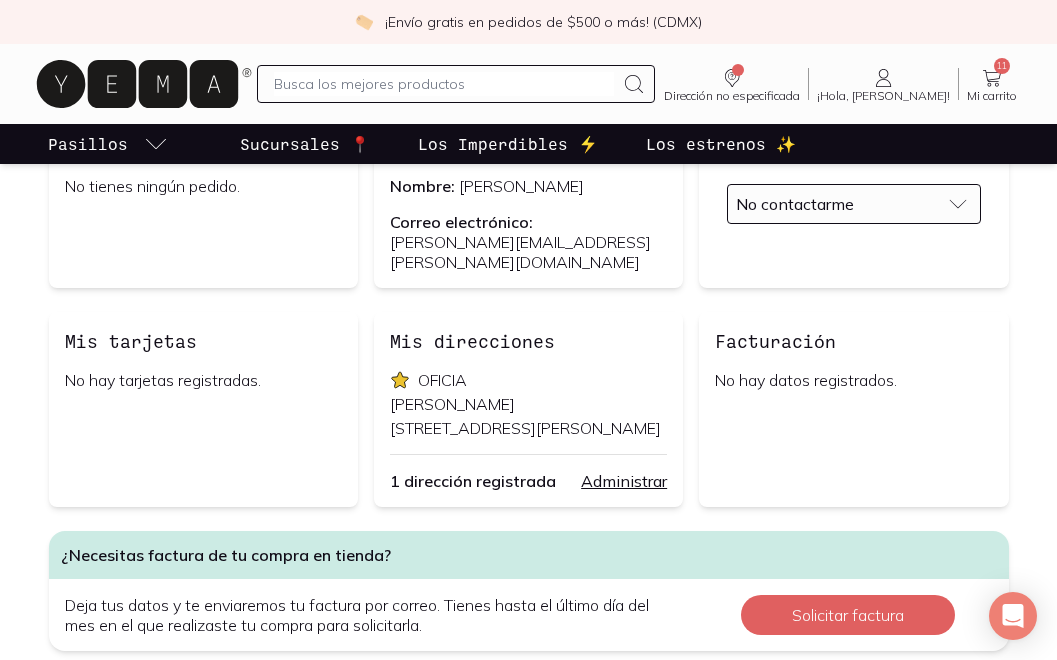 click on "Facturación" at bounding box center (775, 341) 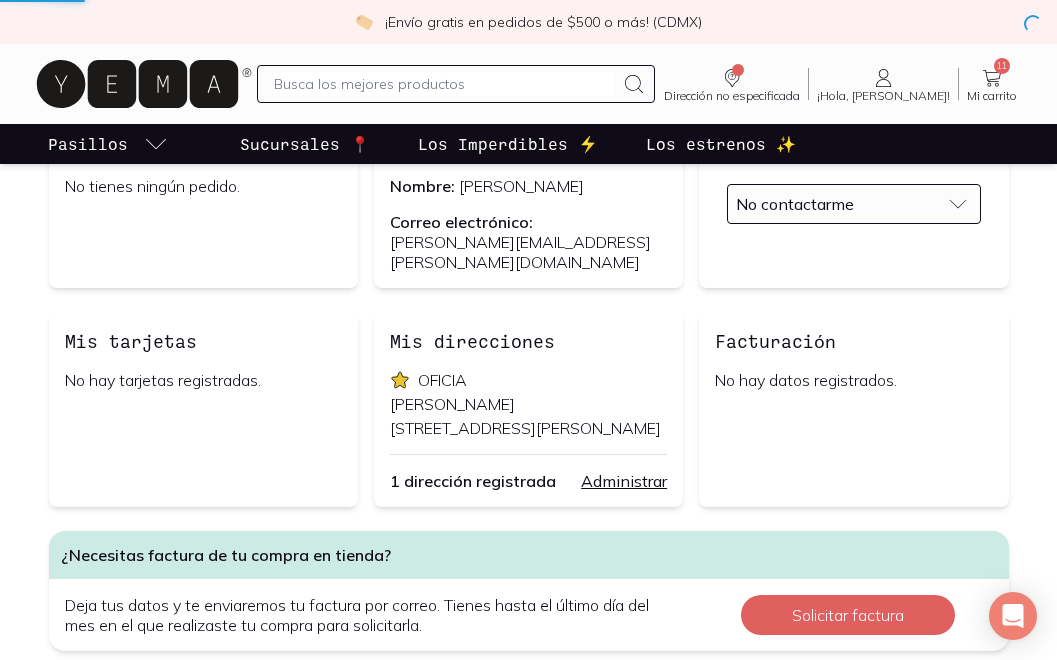 scroll, scrollTop: 0, scrollLeft: 0, axis: both 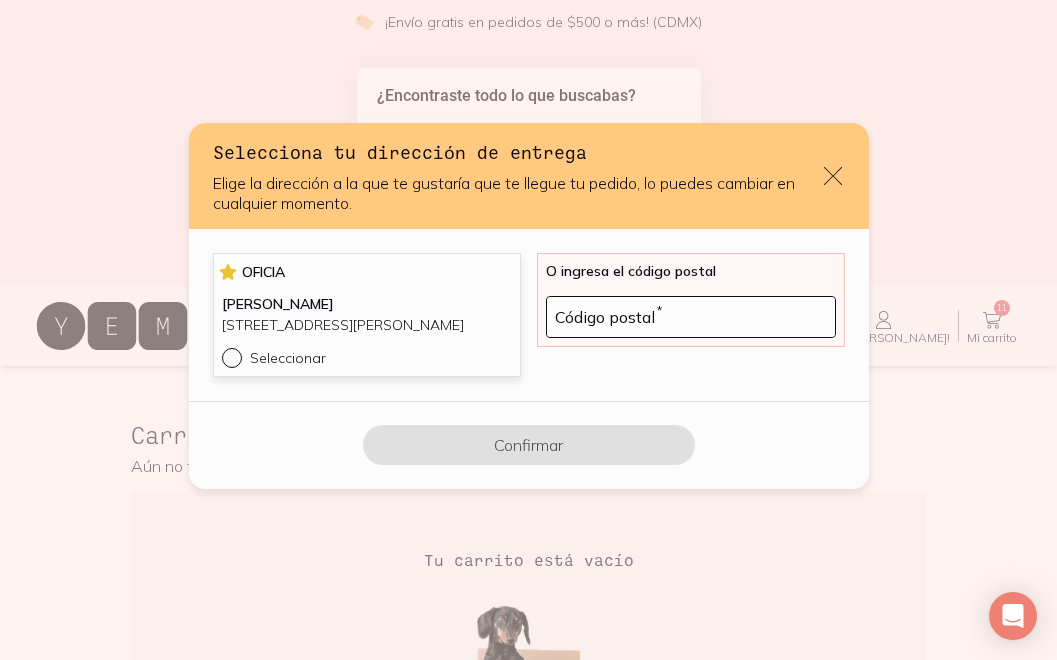 click on "[STREET_ADDRESS][PERSON_NAME]" at bounding box center (367, 325) 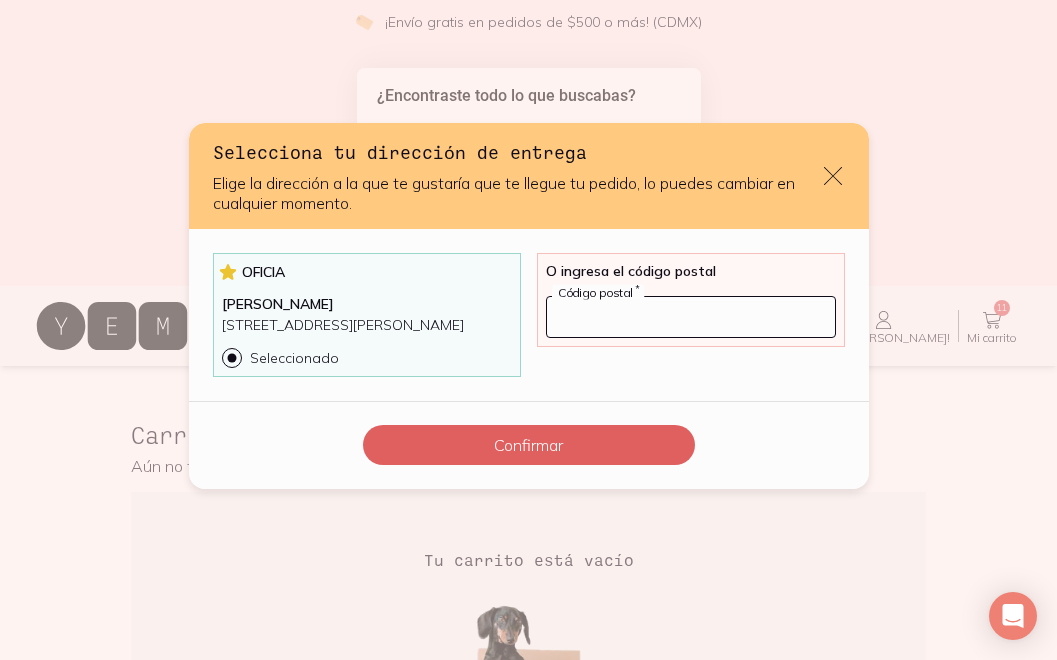 click at bounding box center [691, 317] 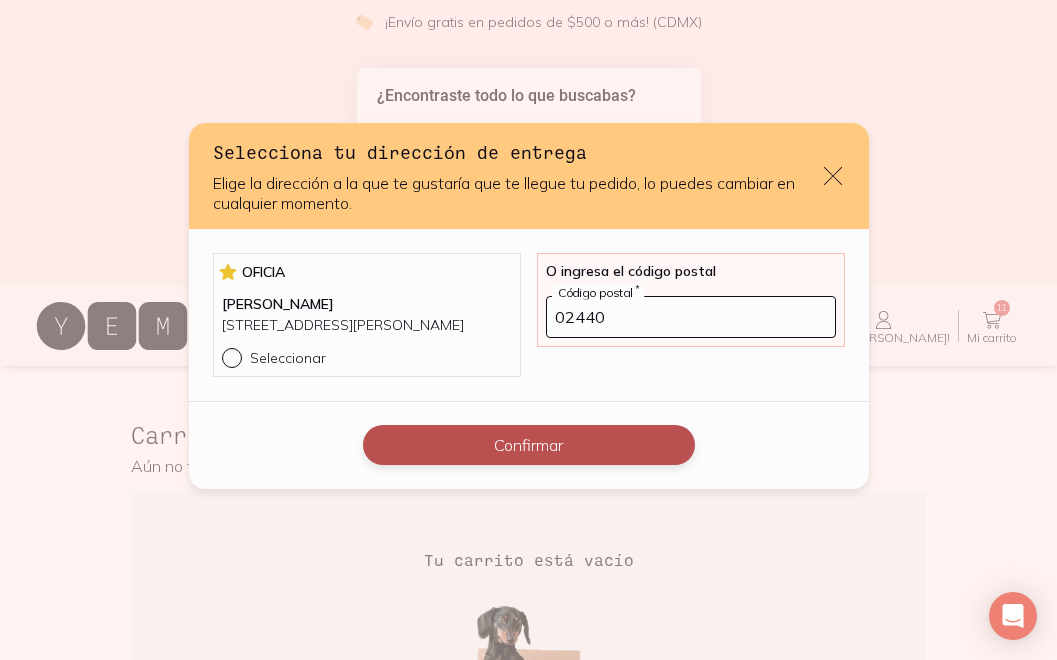 type on "02440" 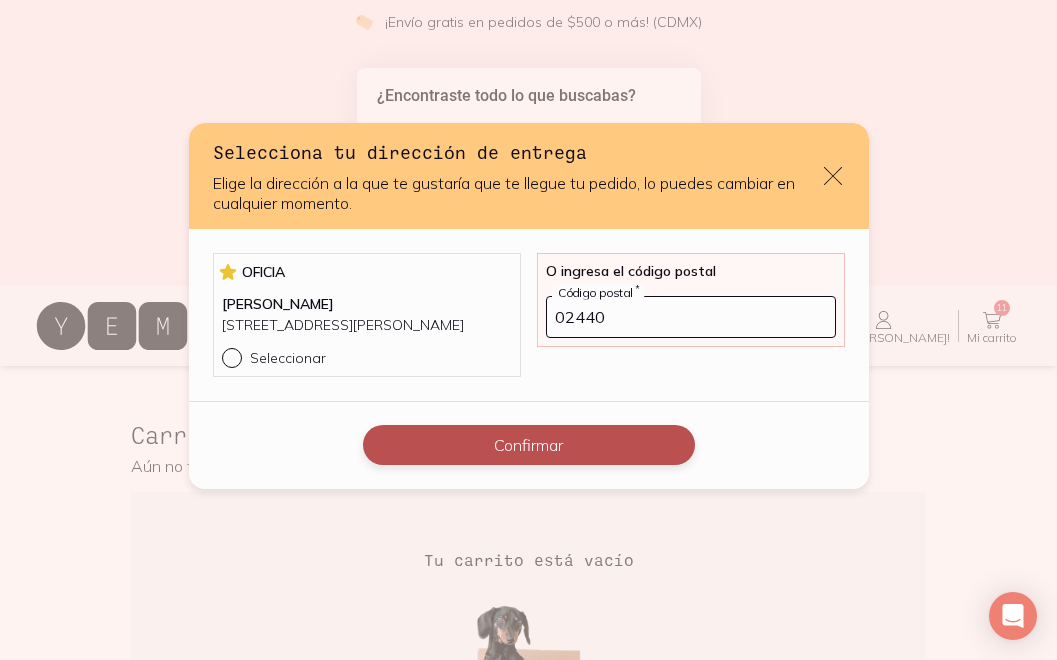 click on "Confirmar" at bounding box center (529, 445) 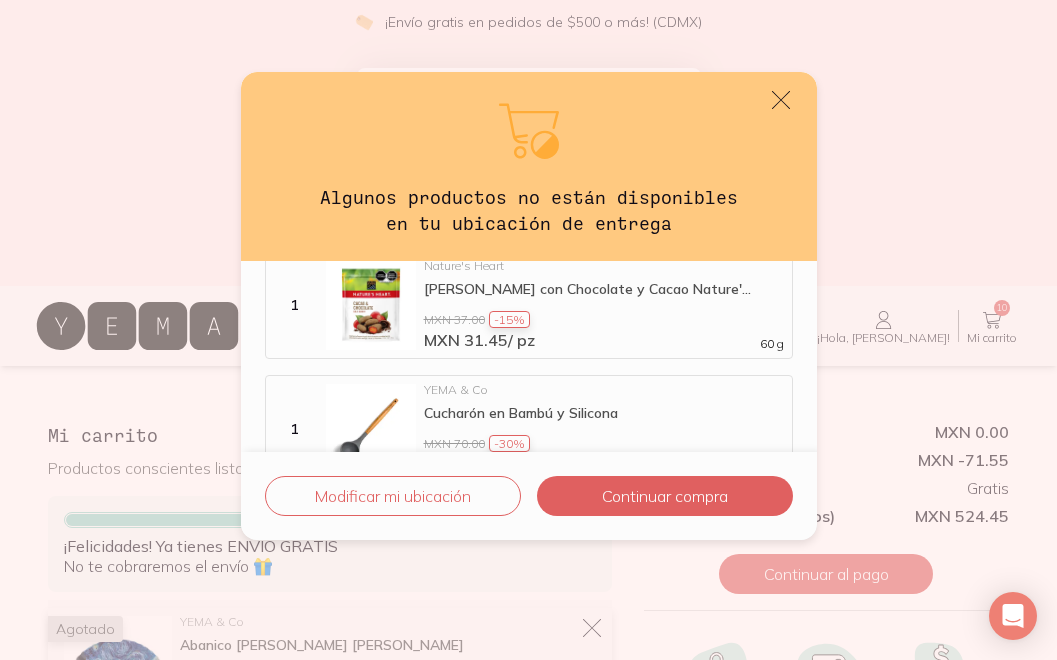 scroll, scrollTop: 884, scrollLeft: 0, axis: vertical 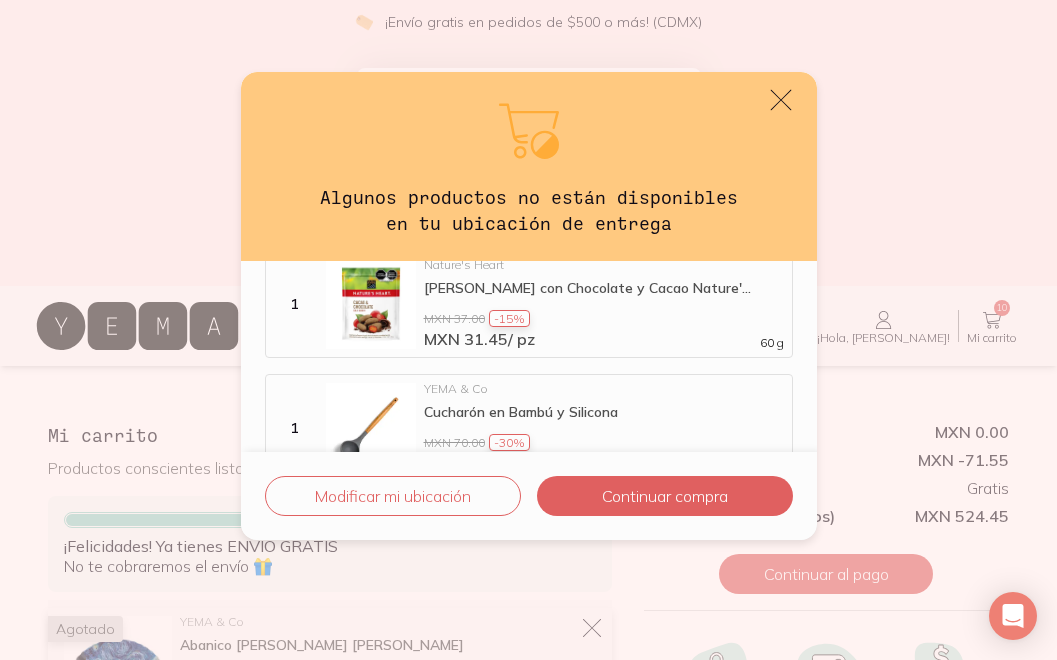click 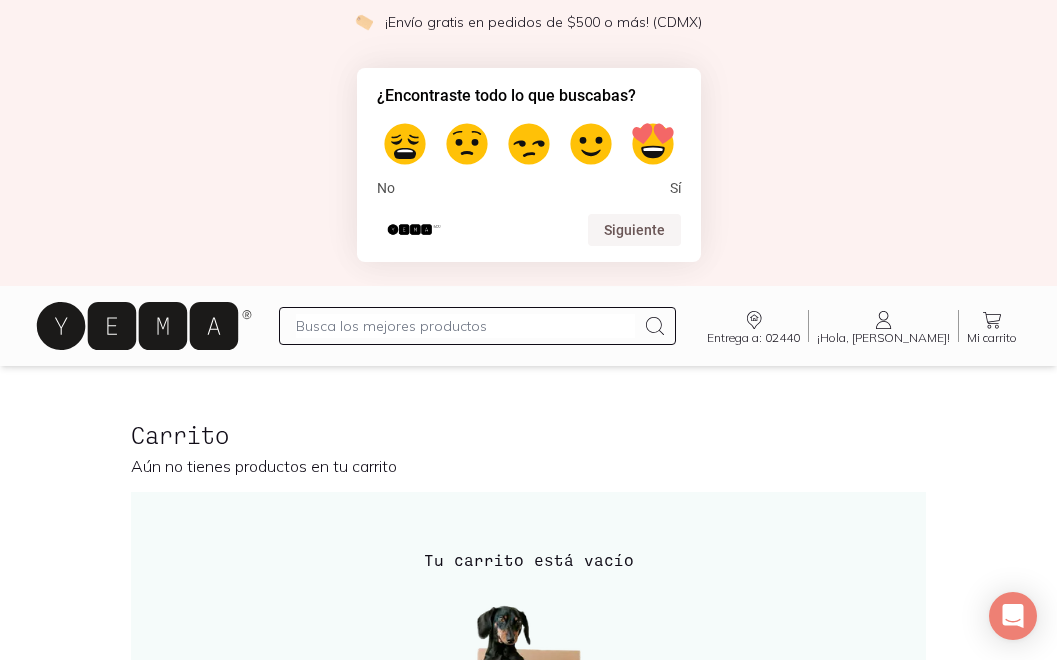 scroll, scrollTop: 0, scrollLeft: 0, axis: both 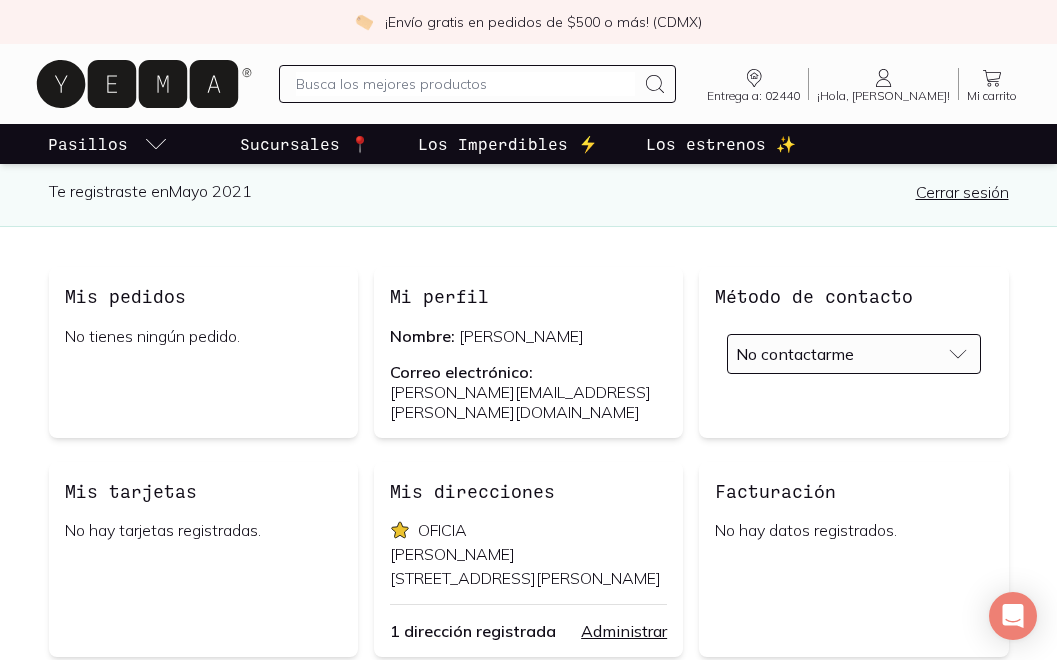 click on "No contactarme" at bounding box center [853, 354] 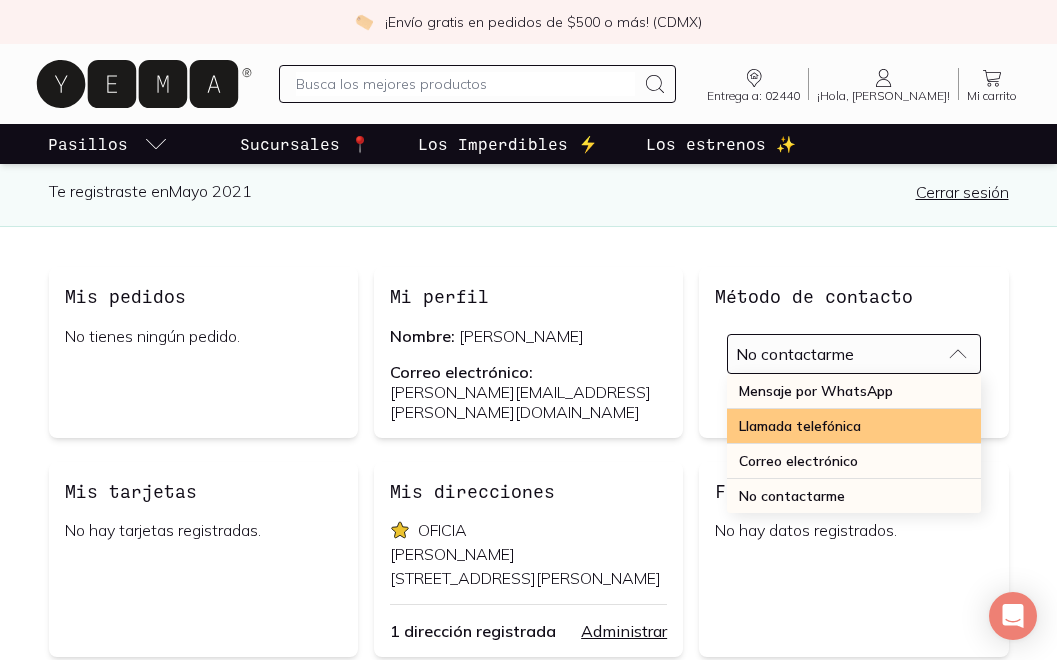 click on "Llamada telefónica" at bounding box center (853, 426) 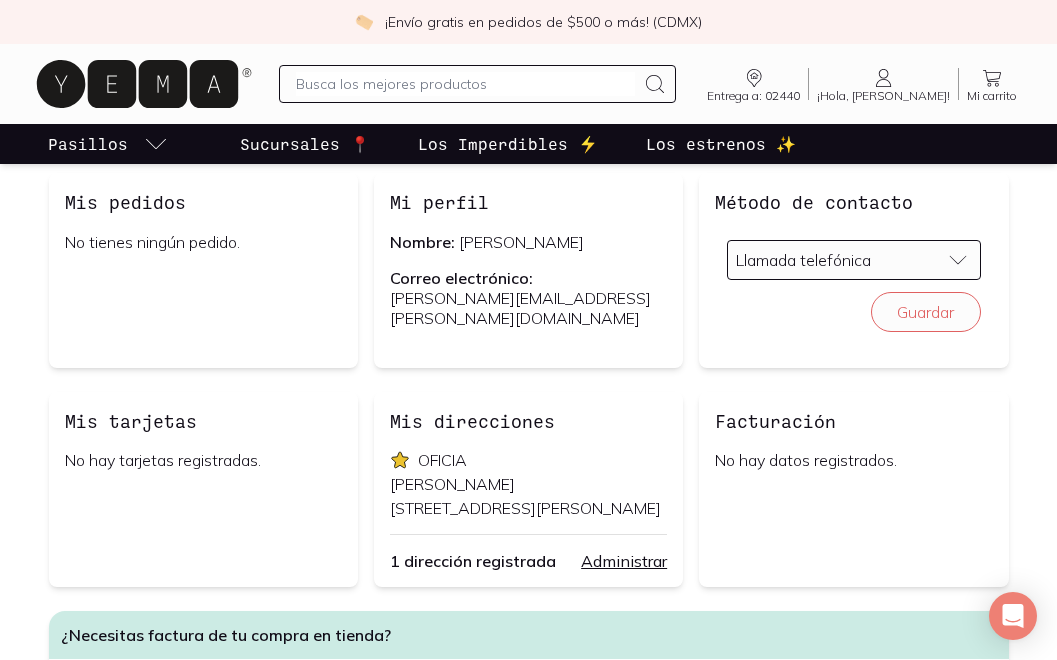 scroll, scrollTop: 213, scrollLeft: 0, axis: vertical 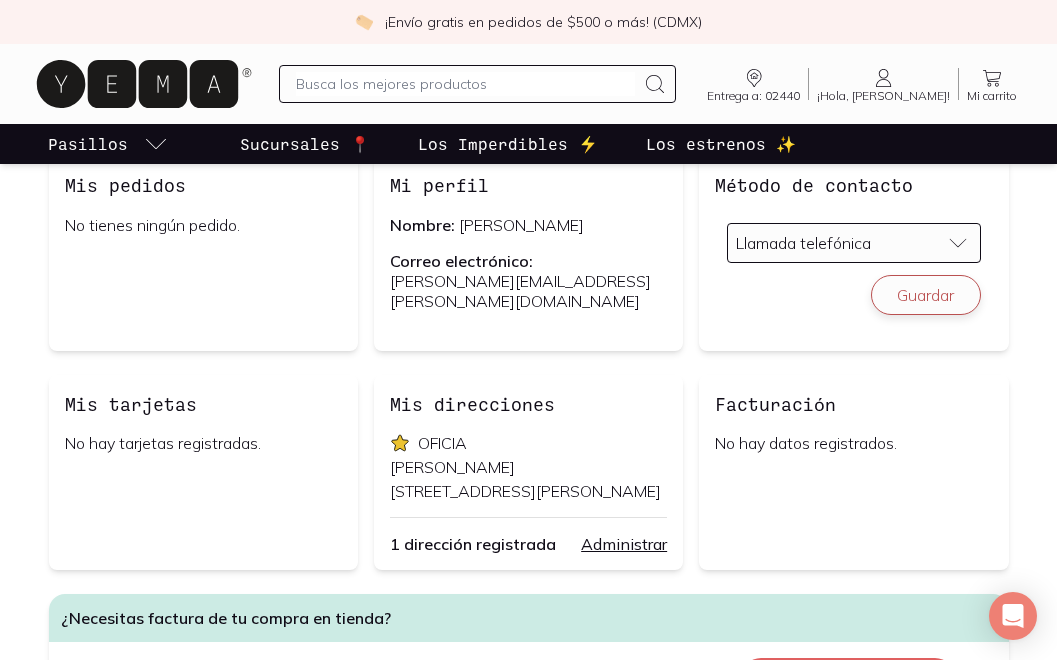click on "Guardar" at bounding box center (926, 295) 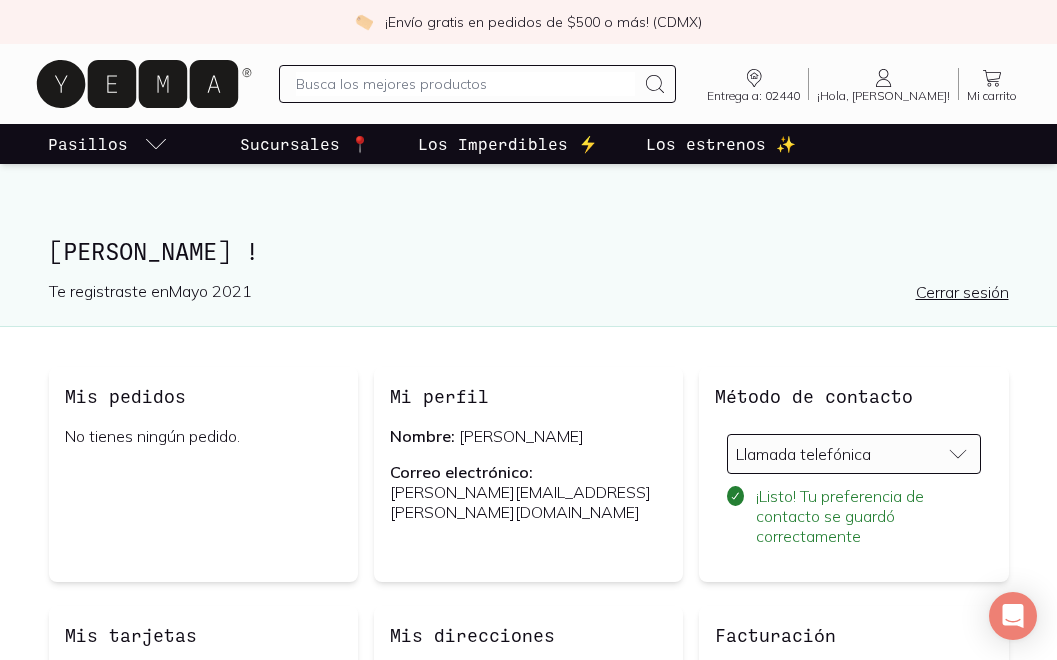 scroll, scrollTop: 2, scrollLeft: 0, axis: vertical 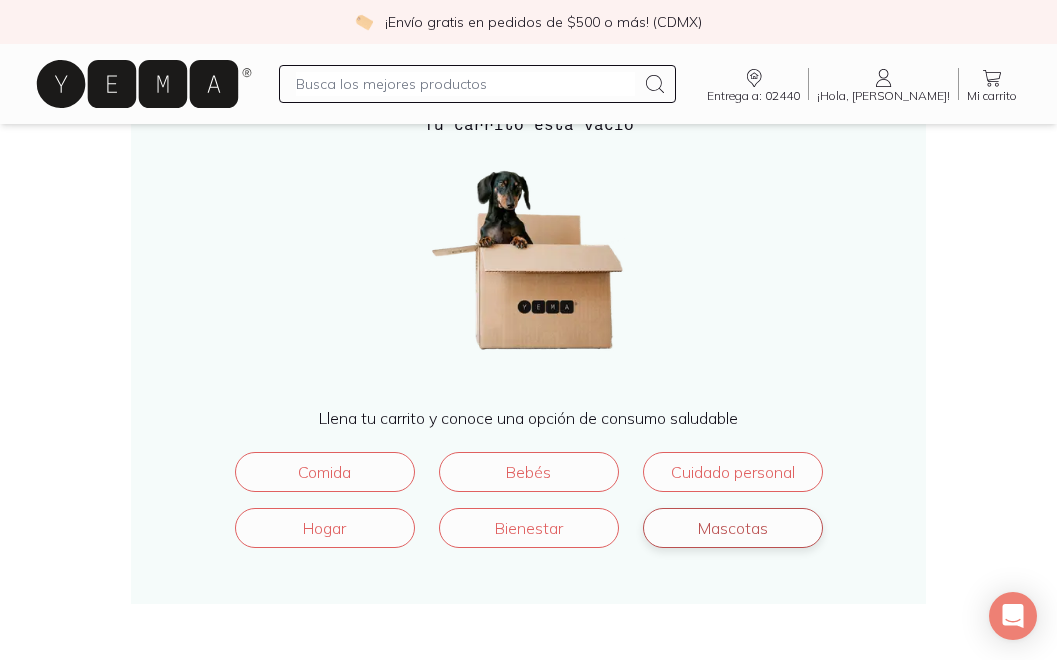 click on "Mascotas" at bounding box center [733, 528] 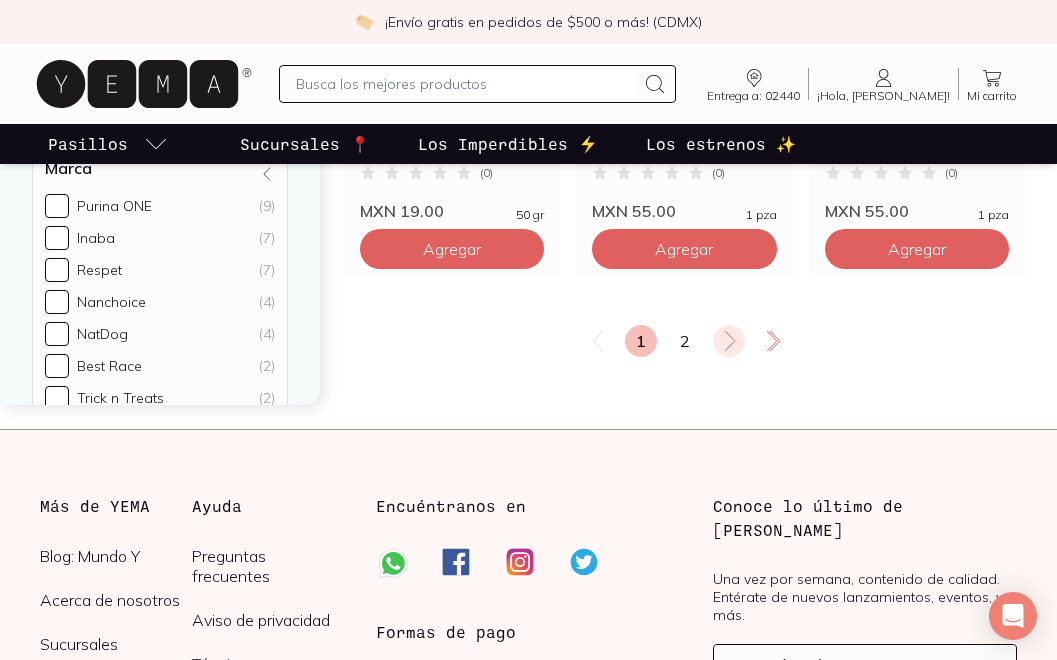 scroll, scrollTop: 3606, scrollLeft: 1, axis: both 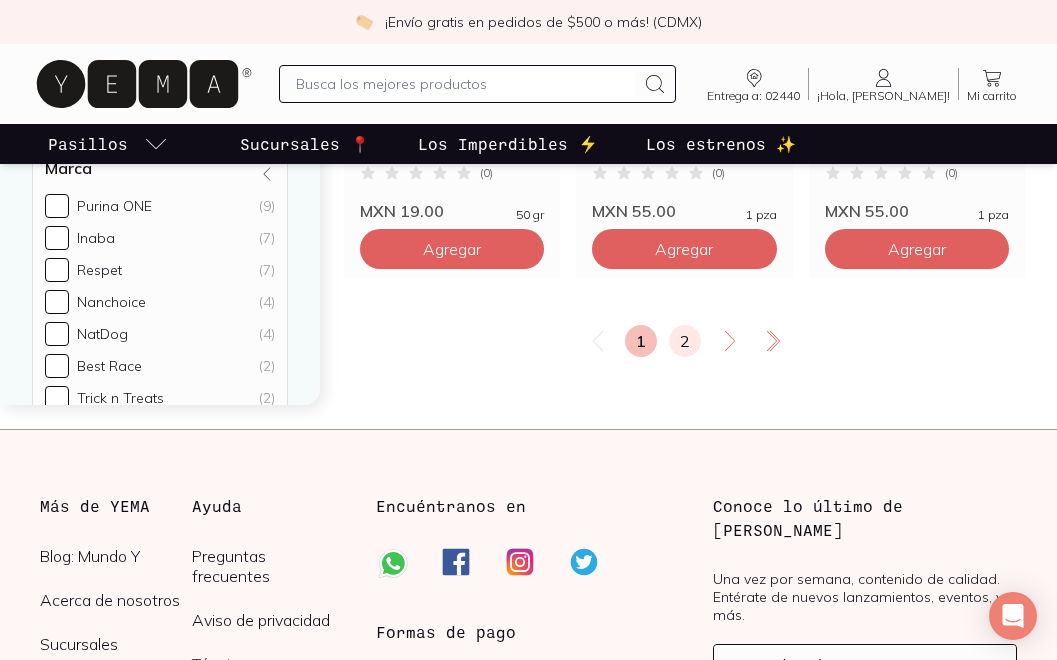 click on "2" at bounding box center (685, 341) 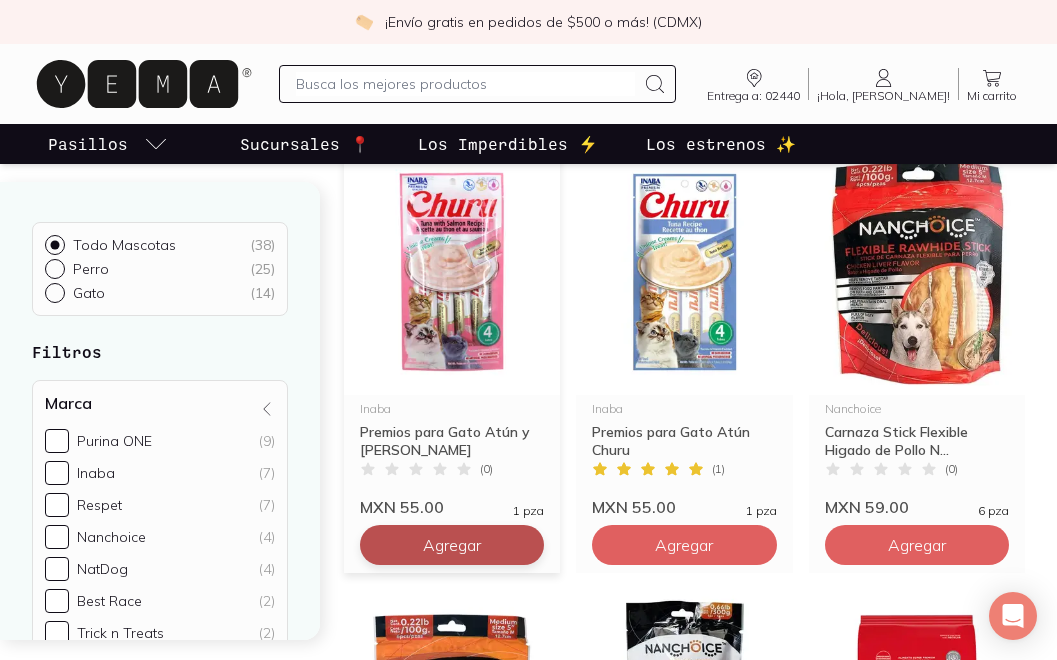 scroll, scrollTop: 232, scrollLeft: 0, axis: vertical 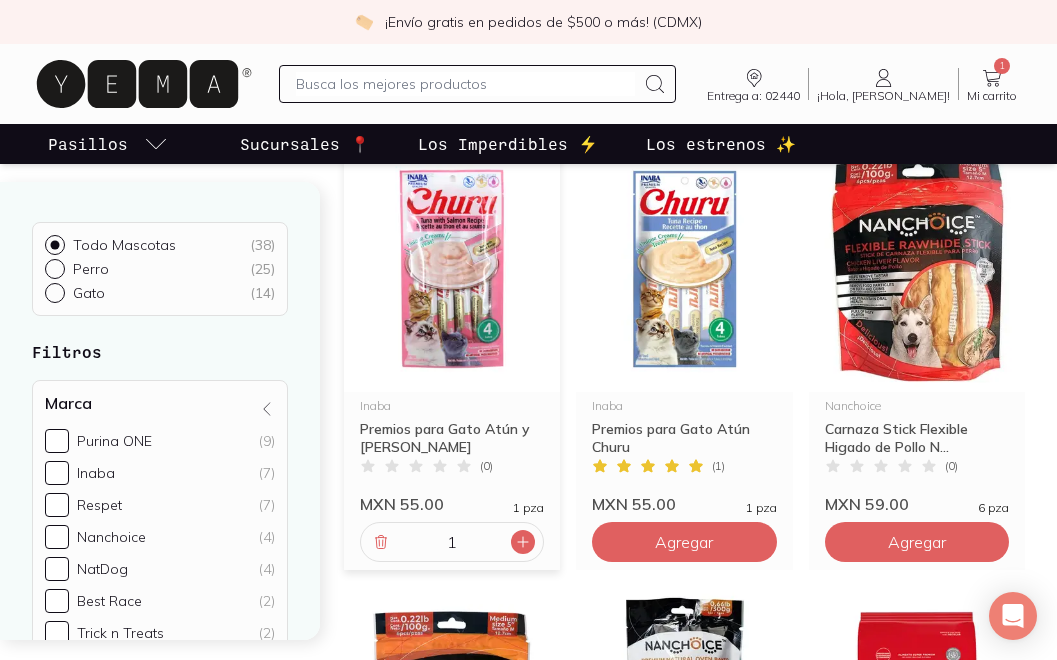 click 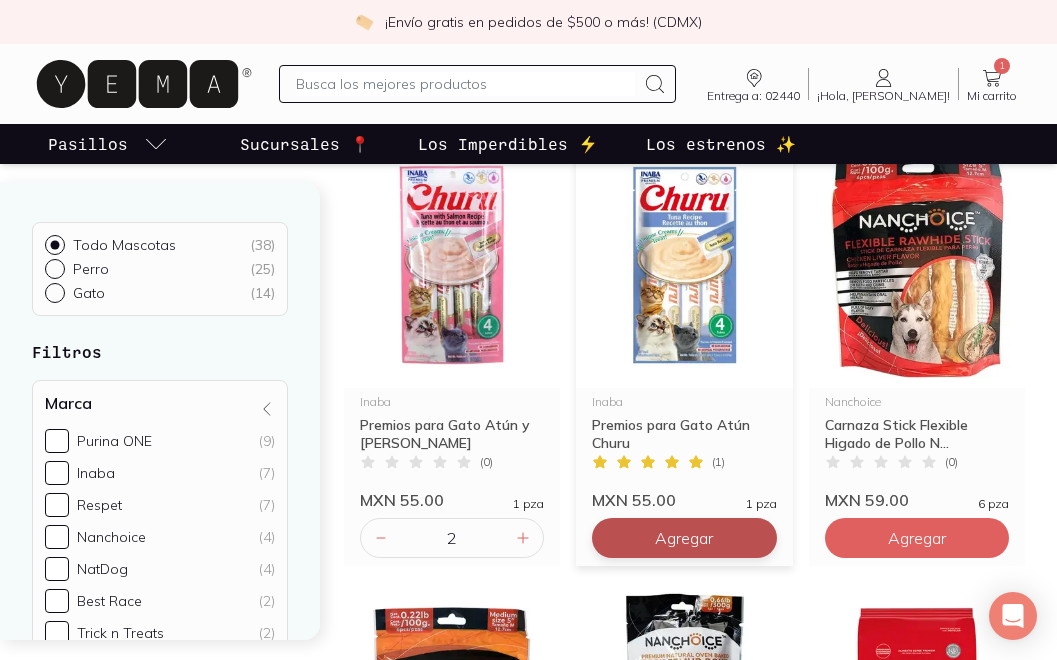 scroll, scrollTop: 239, scrollLeft: 1, axis: both 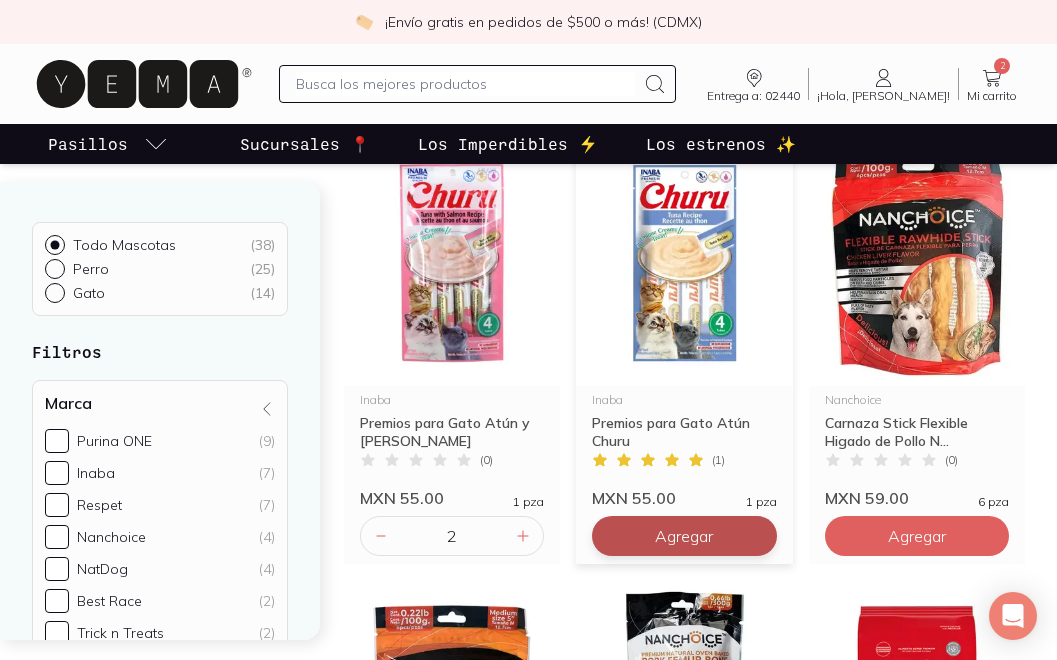 click on "Agregar" at bounding box center [684, 536] 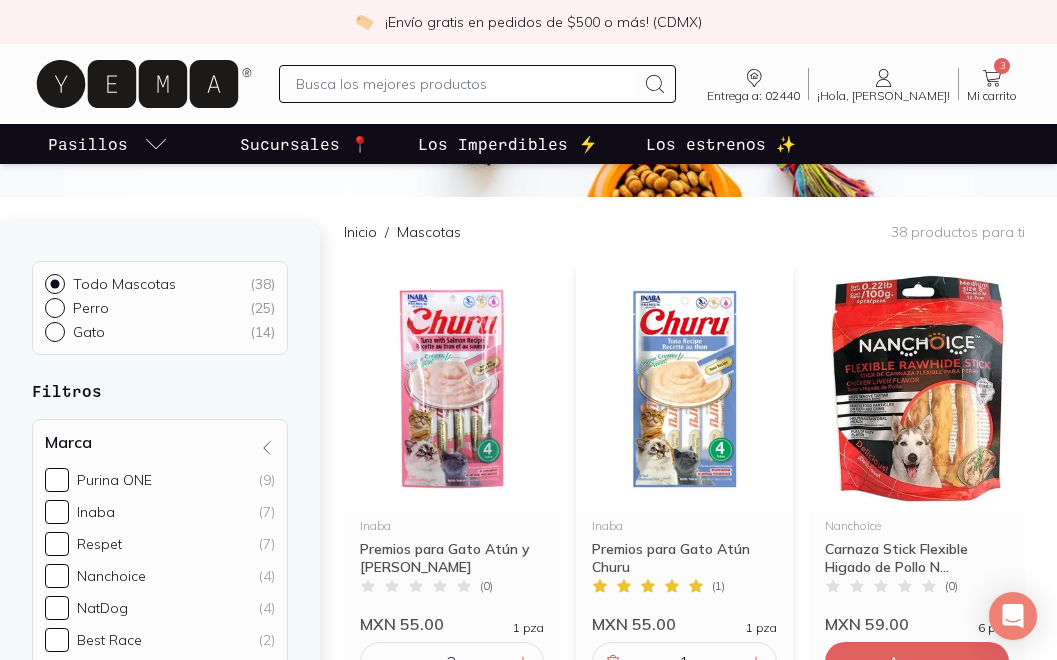 scroll, scrollTop: 113, scrollLeft: 0, axis: vertical 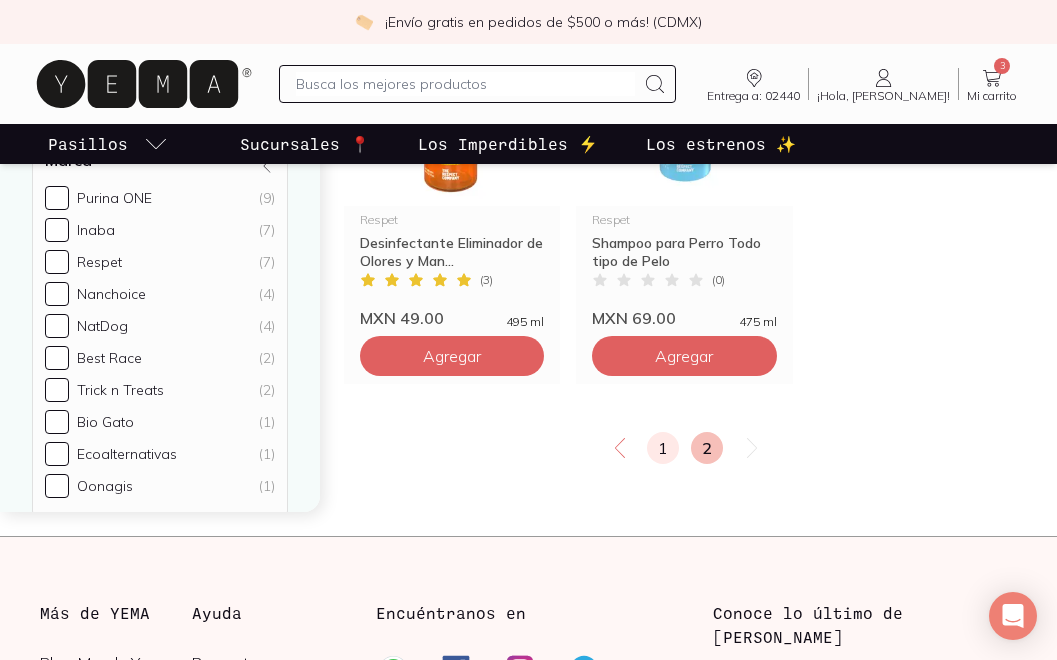 click on "1" at bounding box center (663, 448) 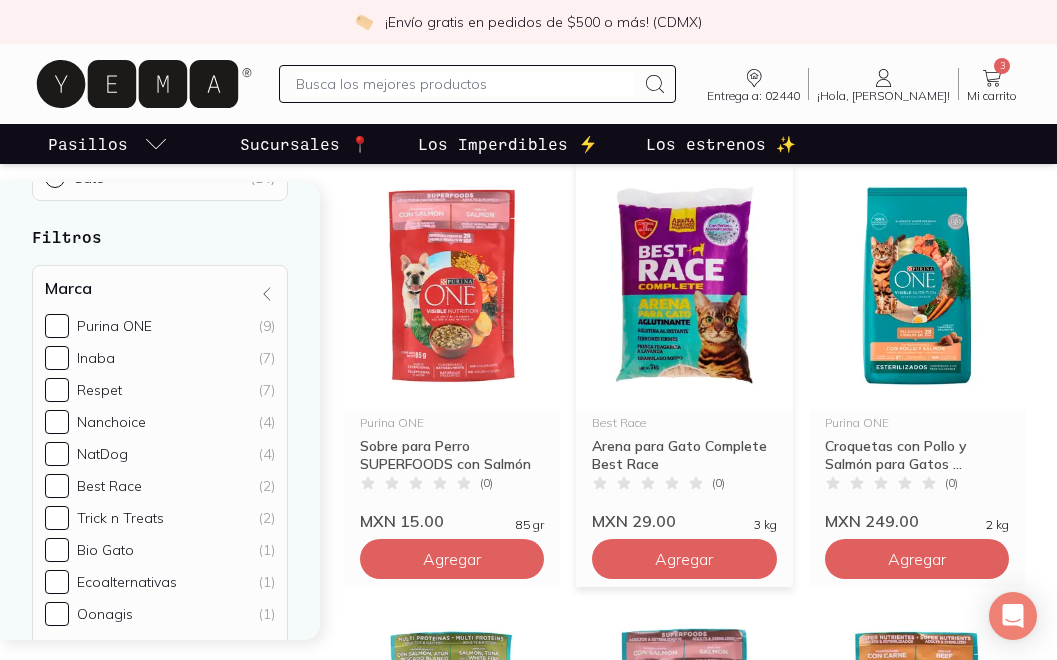 scroll, scrollTop: 2419, scrollLeft: 0, axis: vertical 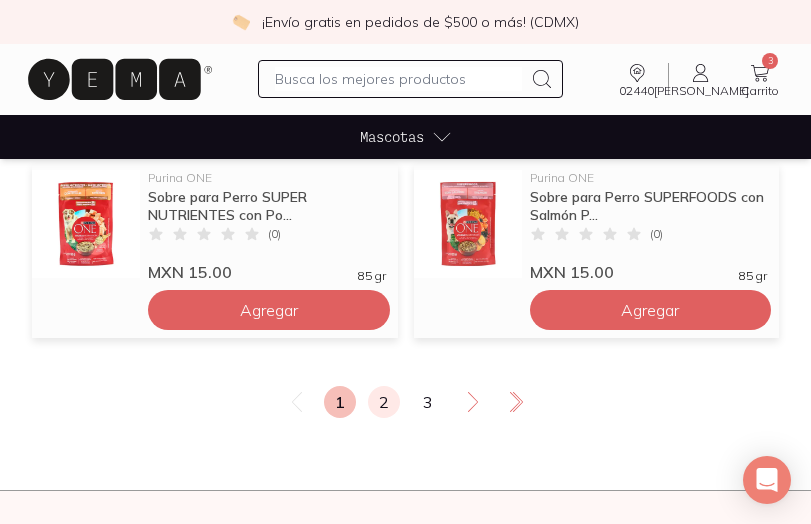 click on "2" at bounding box center (384, 402) 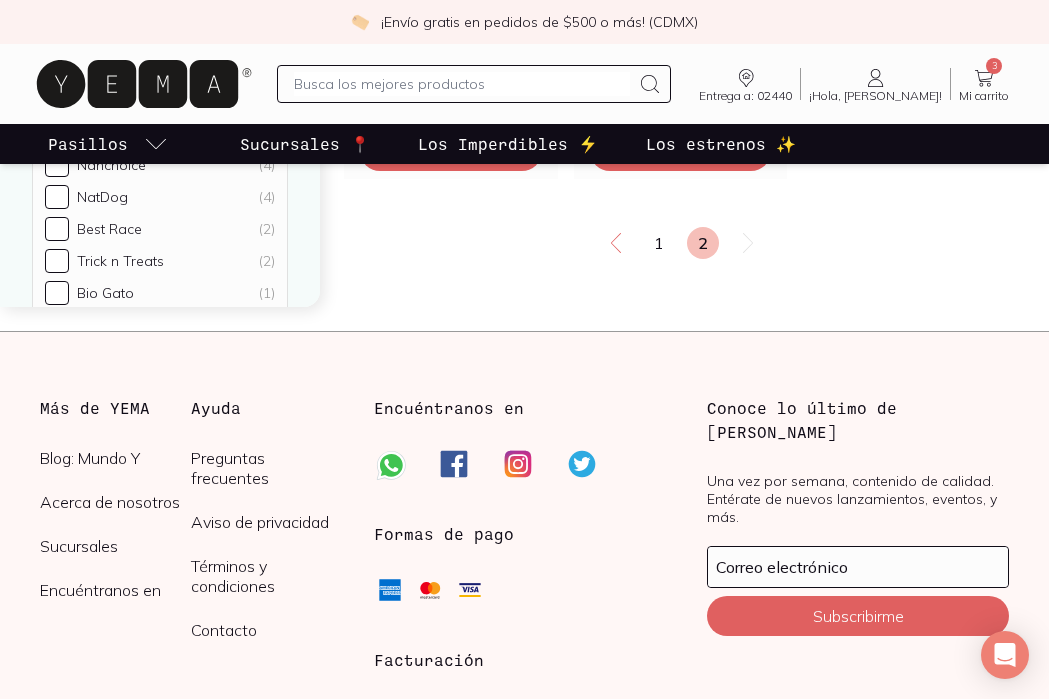 scroll, scrollTop: 2388, scrollLeft: 0, axis: vertical 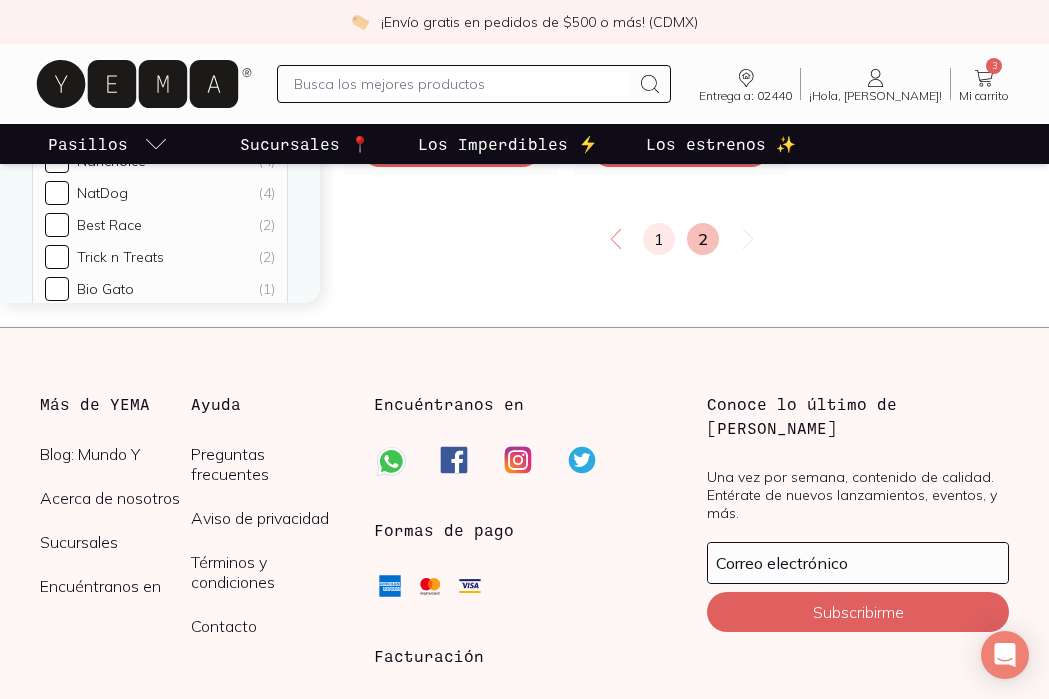 click on "1" at bounding box center [659, 239] 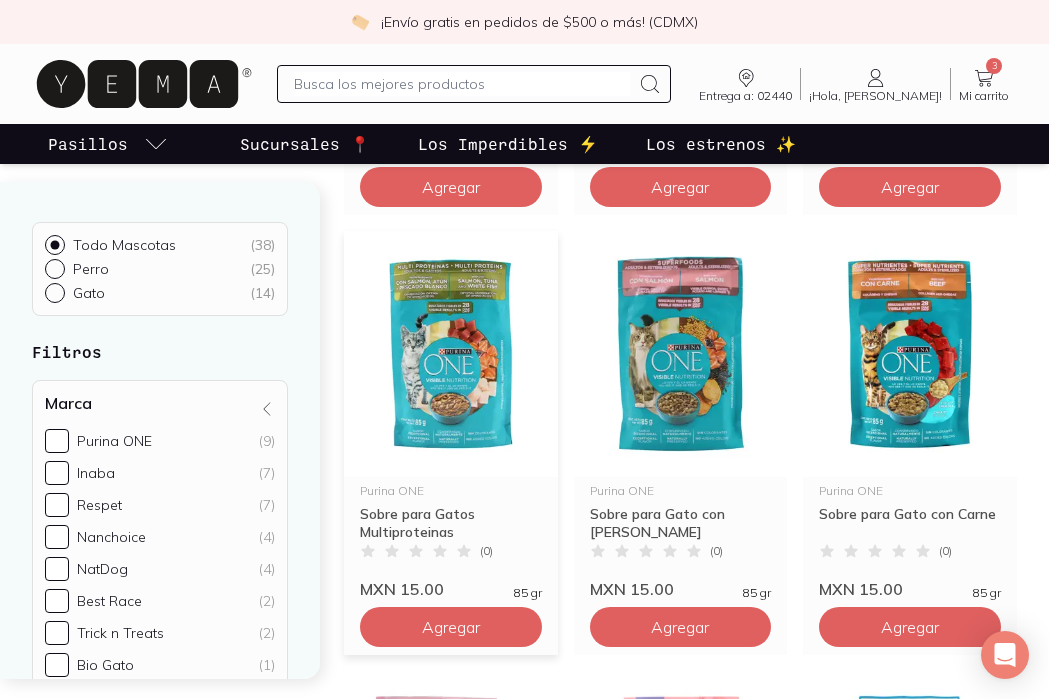 scroll, scrollTop: 2432, scrollLeft: 0, axis: vertical 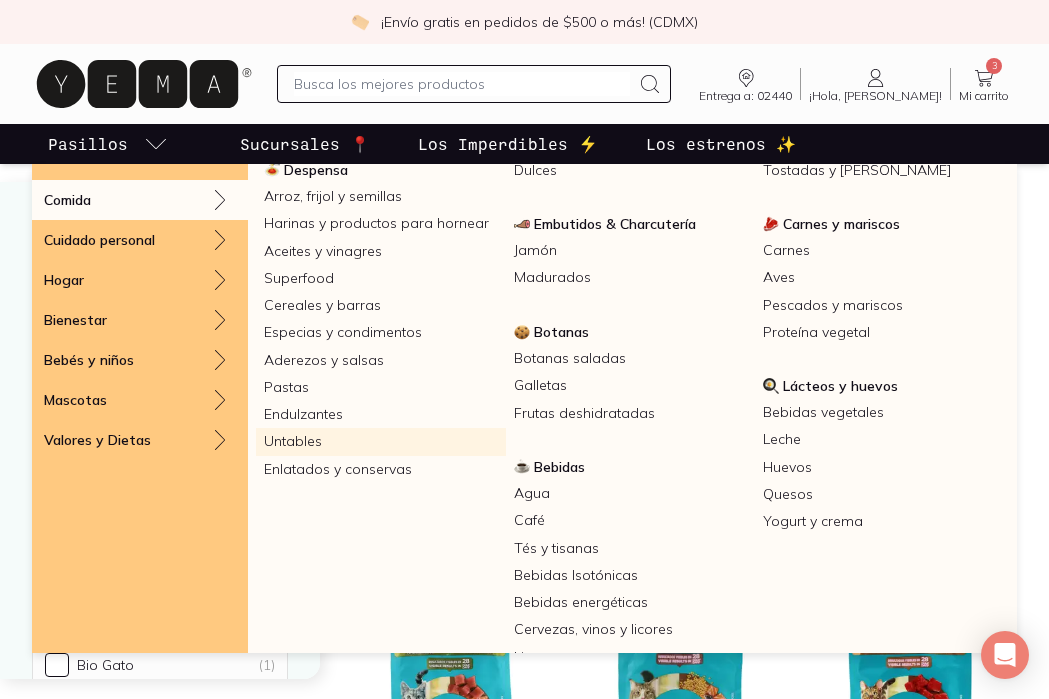 click on "Untables" at bounding box center (381, 441) 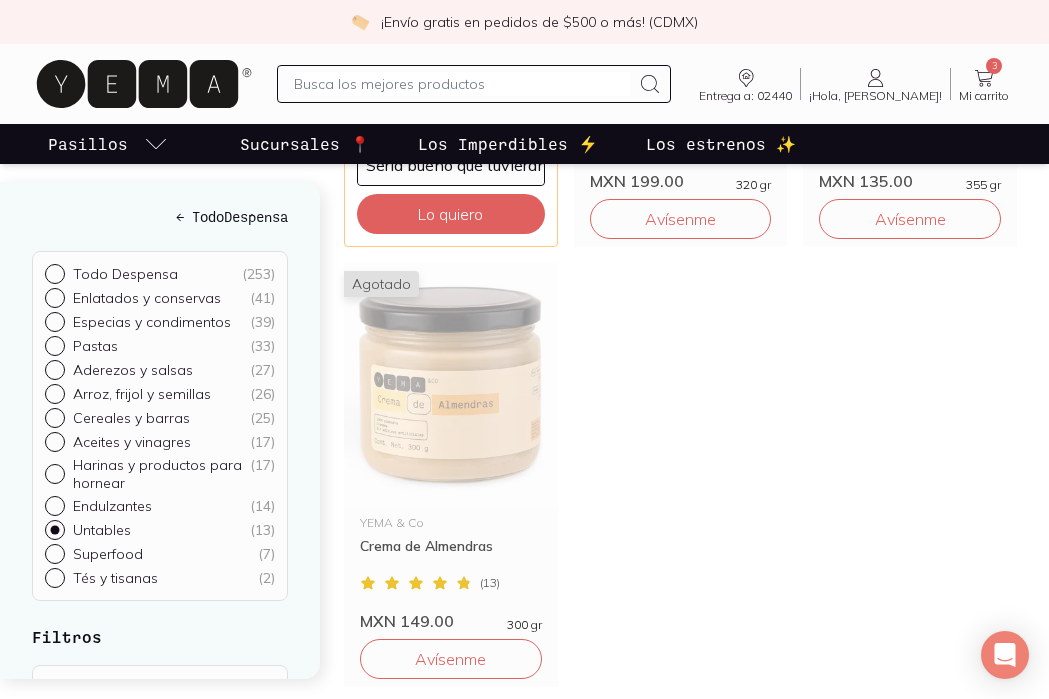 scroll, scrollTop: 1869, scrollLeft: 0, axis: vertical 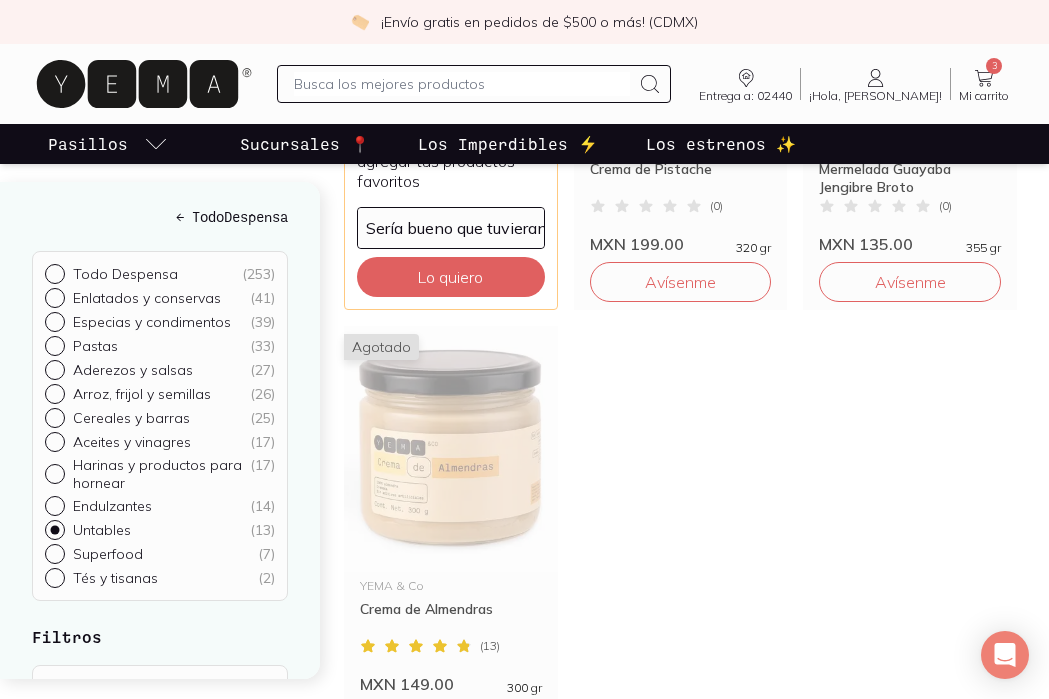 click at bounding box center [59, 554] 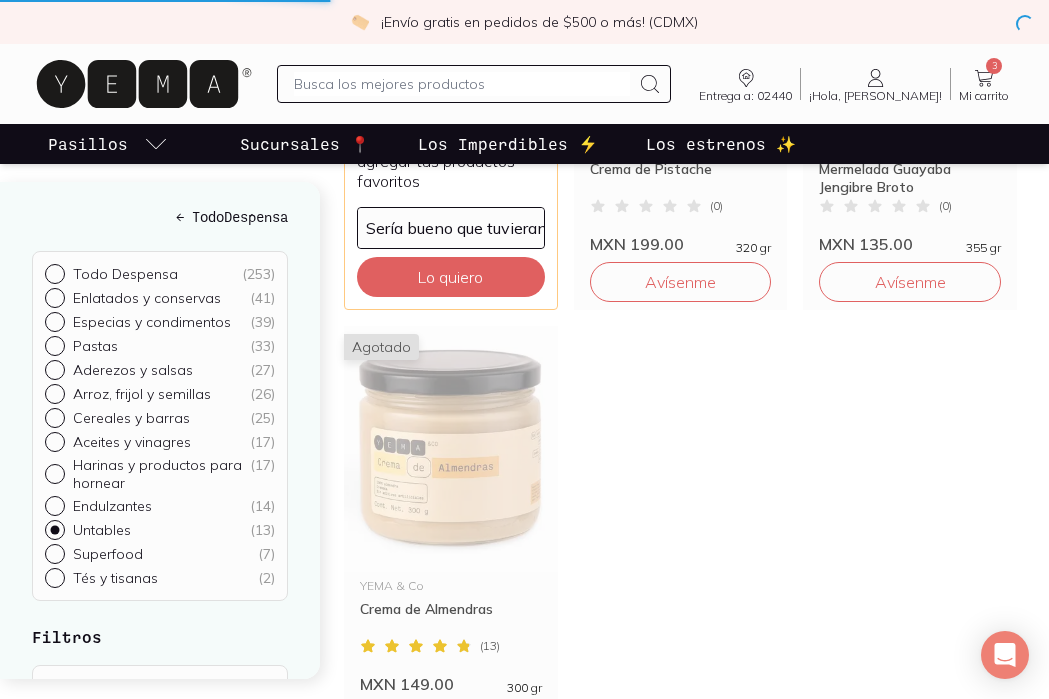 click on "Superfood ( 7 )" at bounding box center [53, 552] 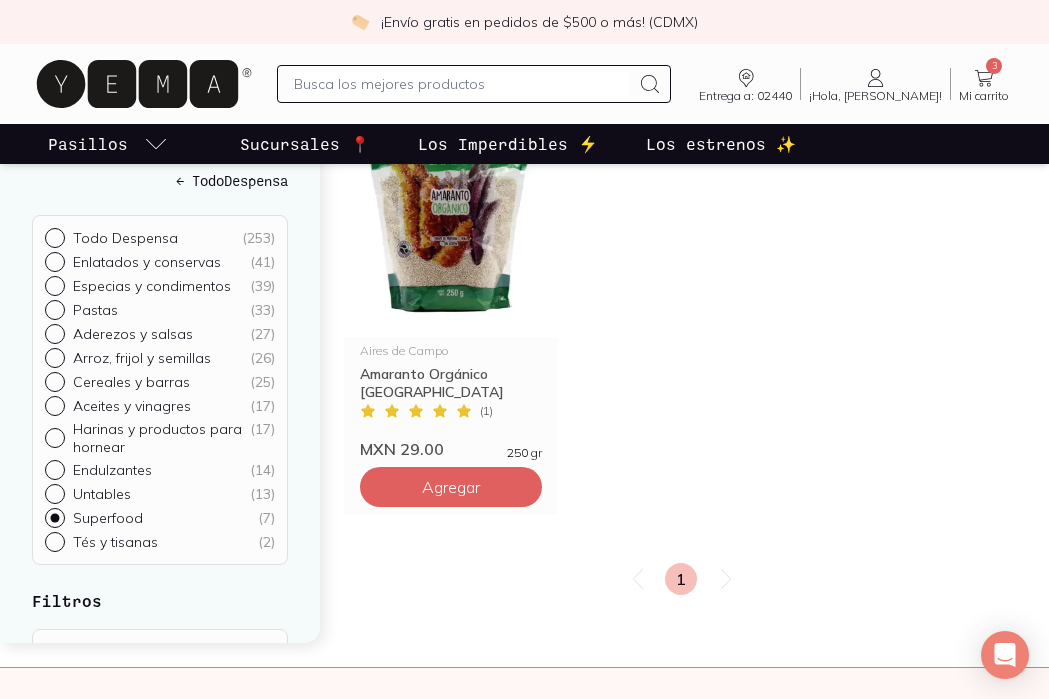 scroll, scrollTop: 1283, scrollLeft: 0, axis: vertical 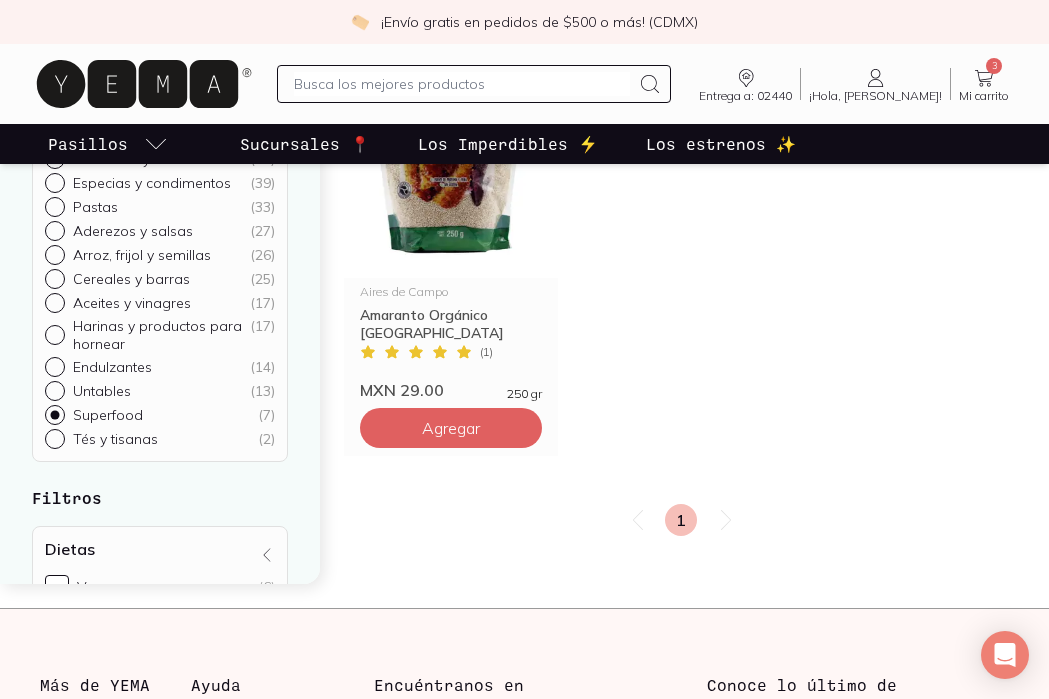 click on "Harinas y productos para hornear ( 17 )" at bounding box center [53, 377] 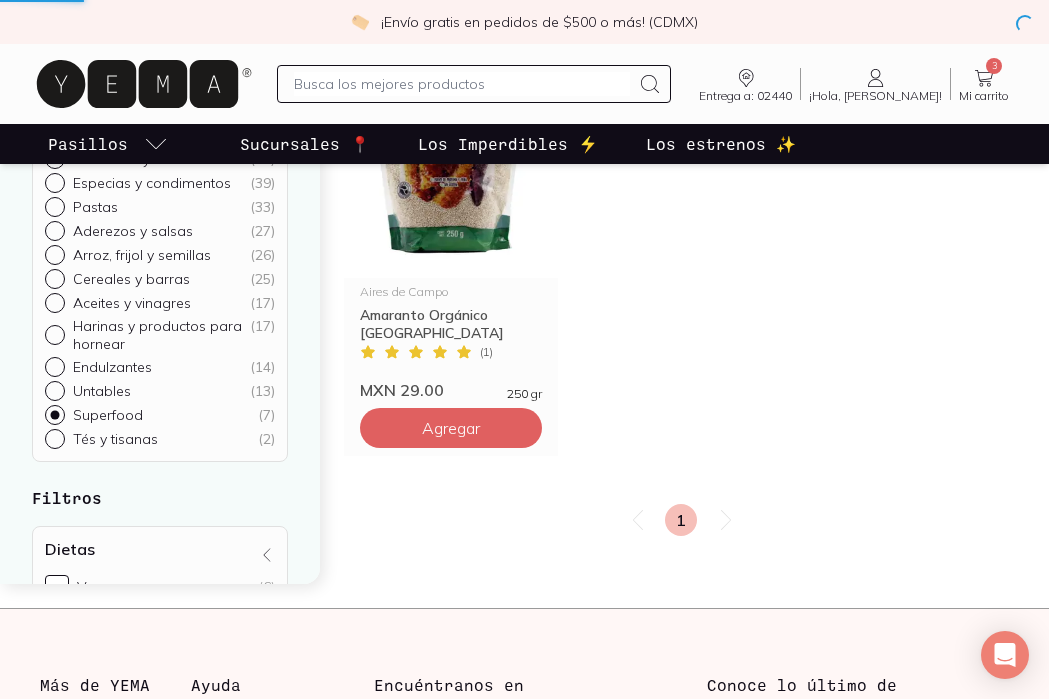 click on "Harinas y productos para hornear ( 17 )" at bounding box center (53, 377) 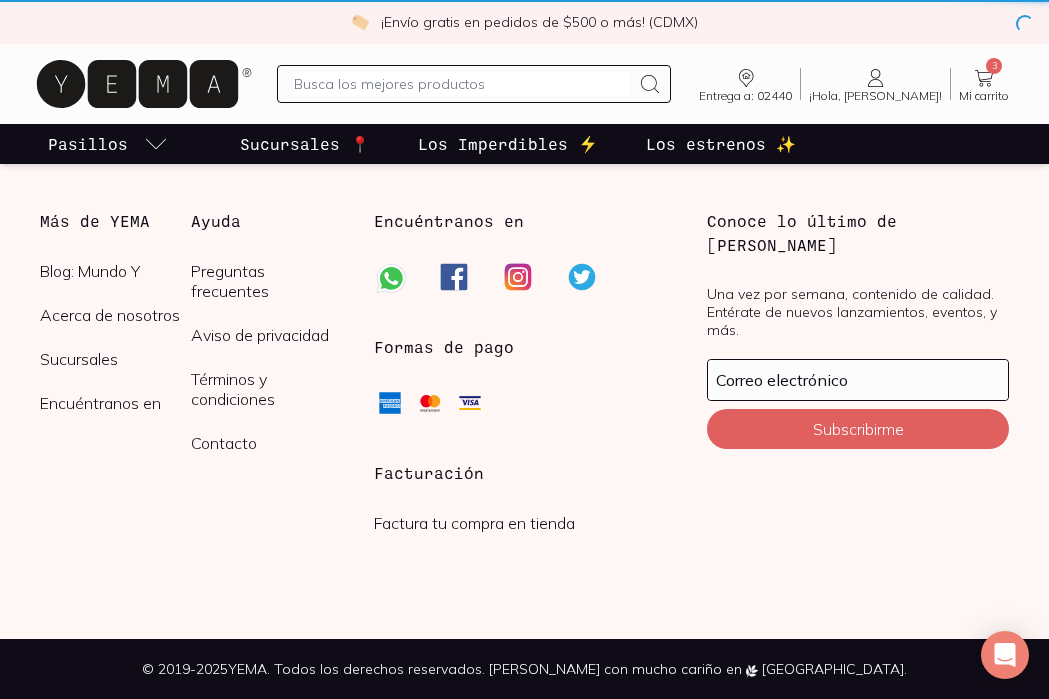 scroll, scrollTop: 0, scrollLeft: 0, axis: both 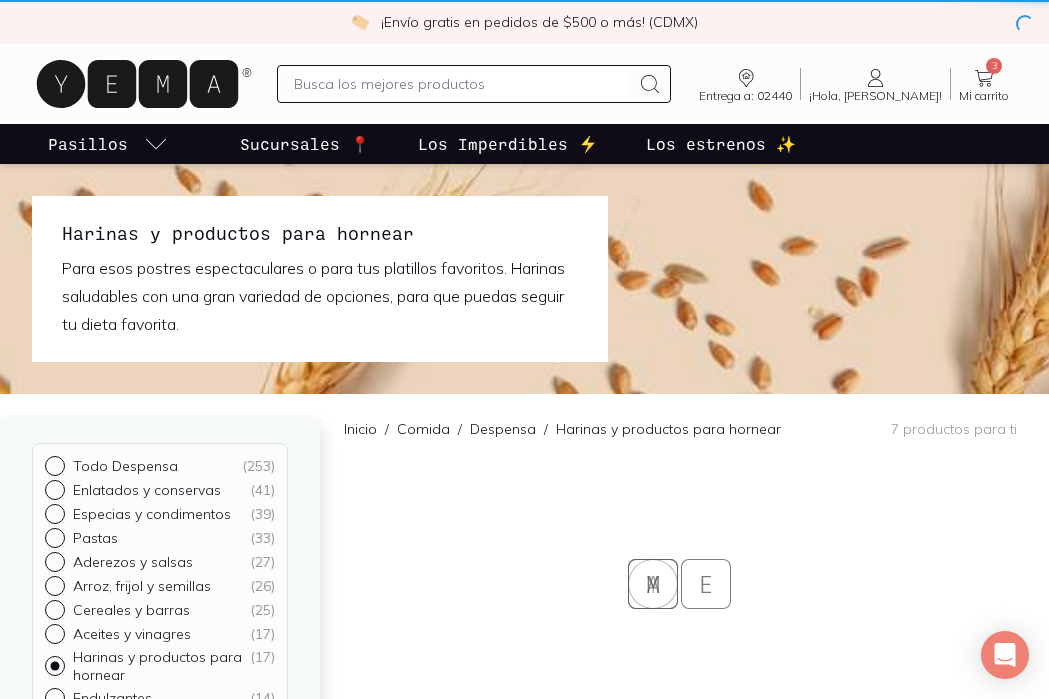 click at bounding box center (524, 279) 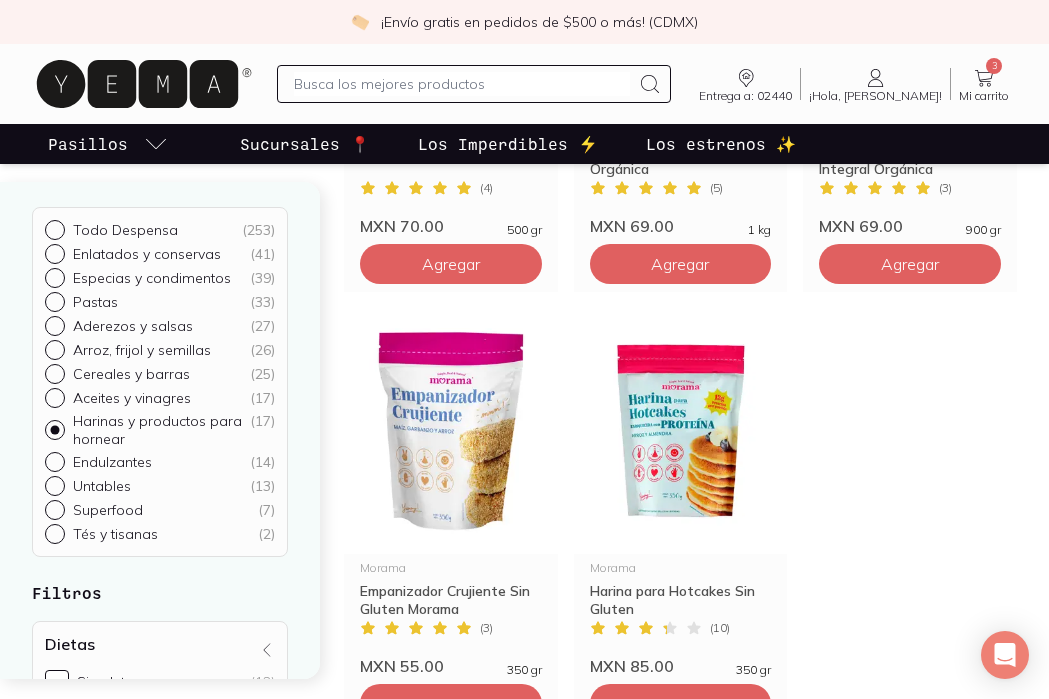 scroll, scrollTop: 2344, scrollLeft: 0, axis: vertical 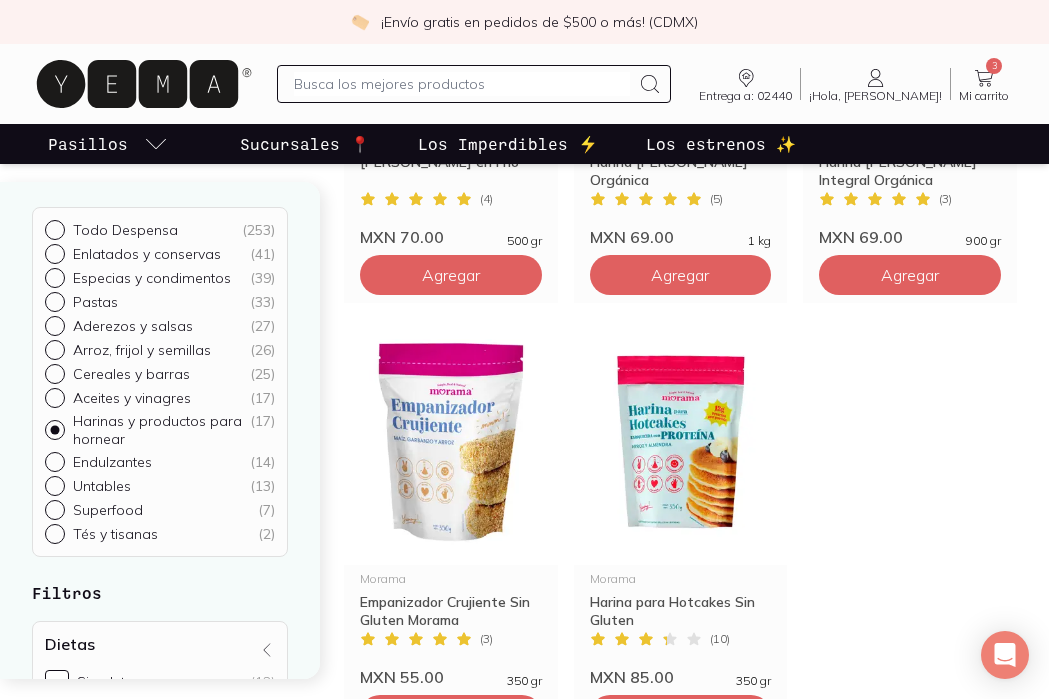 click on "Arroz, frijol y semillas ( 26 )" at bounding box center (53, 392) 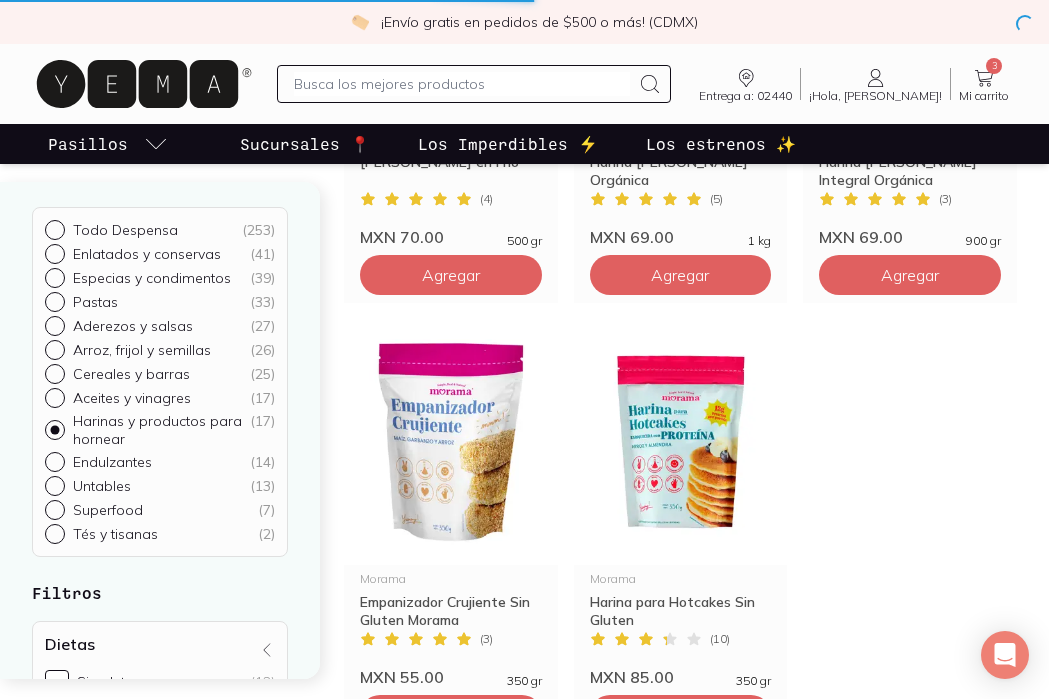 click at bounding box center (59, 398) 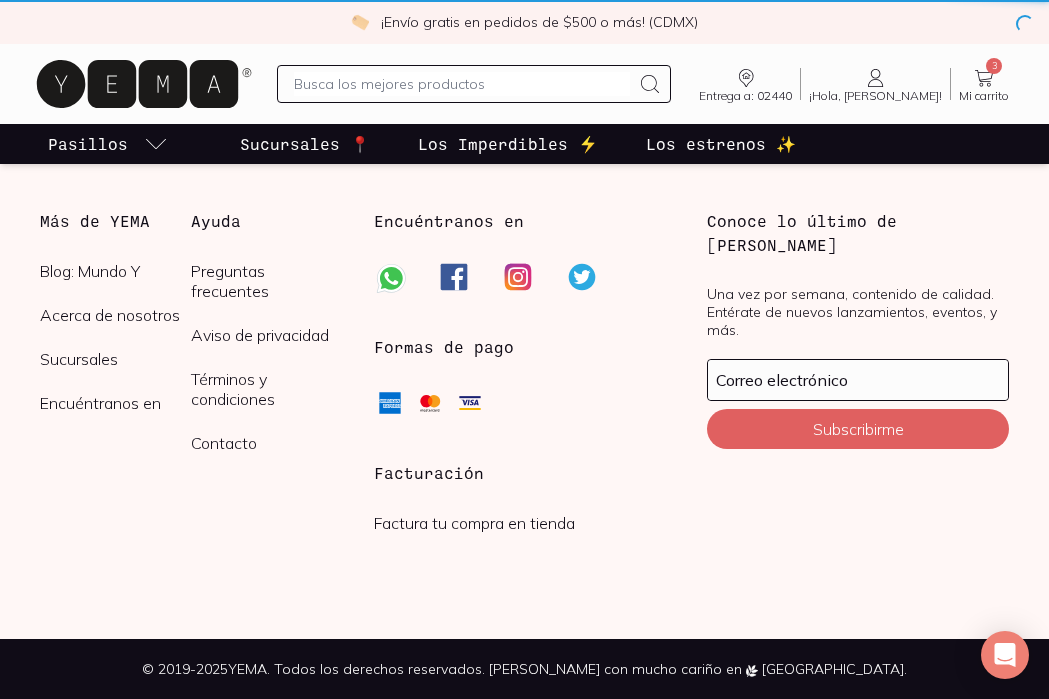 scroll, scrollTop: 0, scrollLeft: 0, axis: both 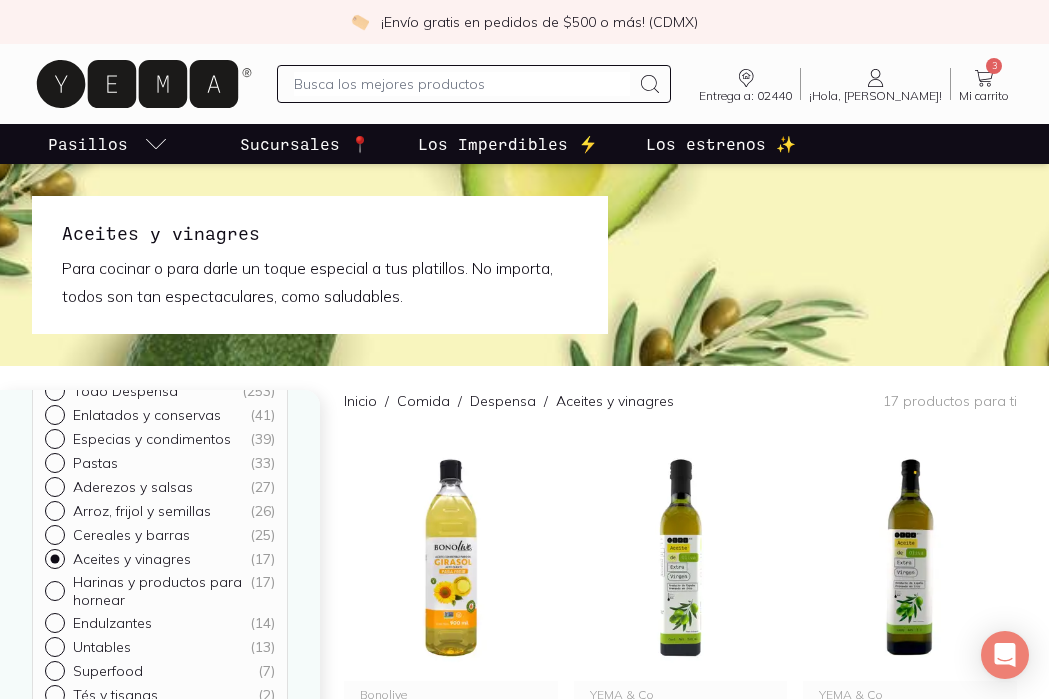 click at bounding box center (59, 487) 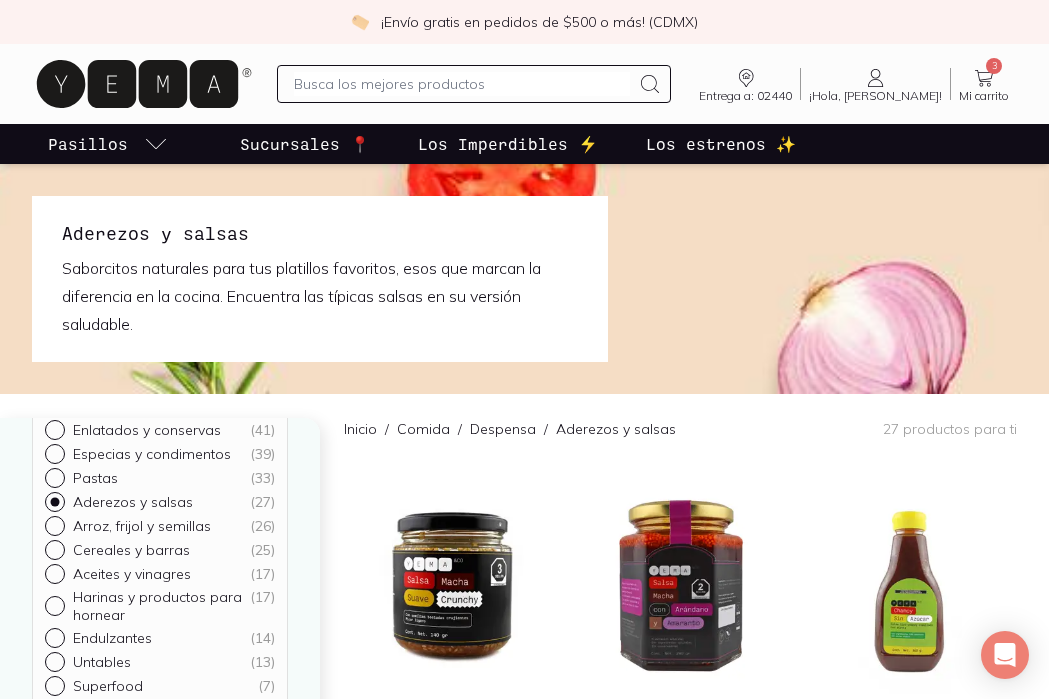 scroll, scrollTop: 36, scrollLeft: 0, axis: vertical 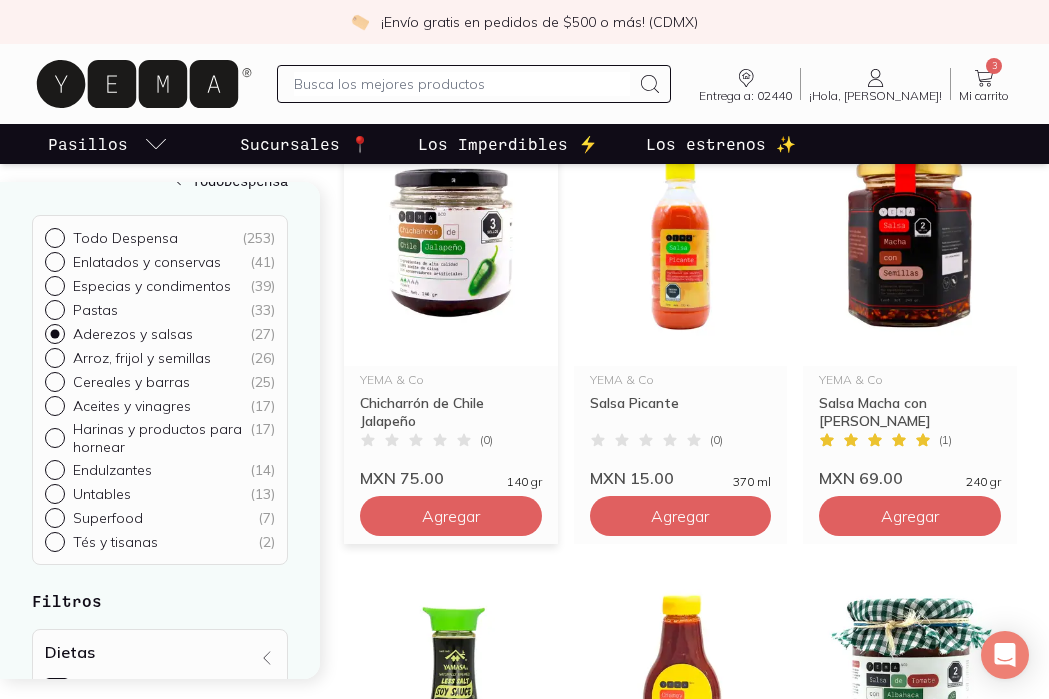 click at bounding box center (451, 243) 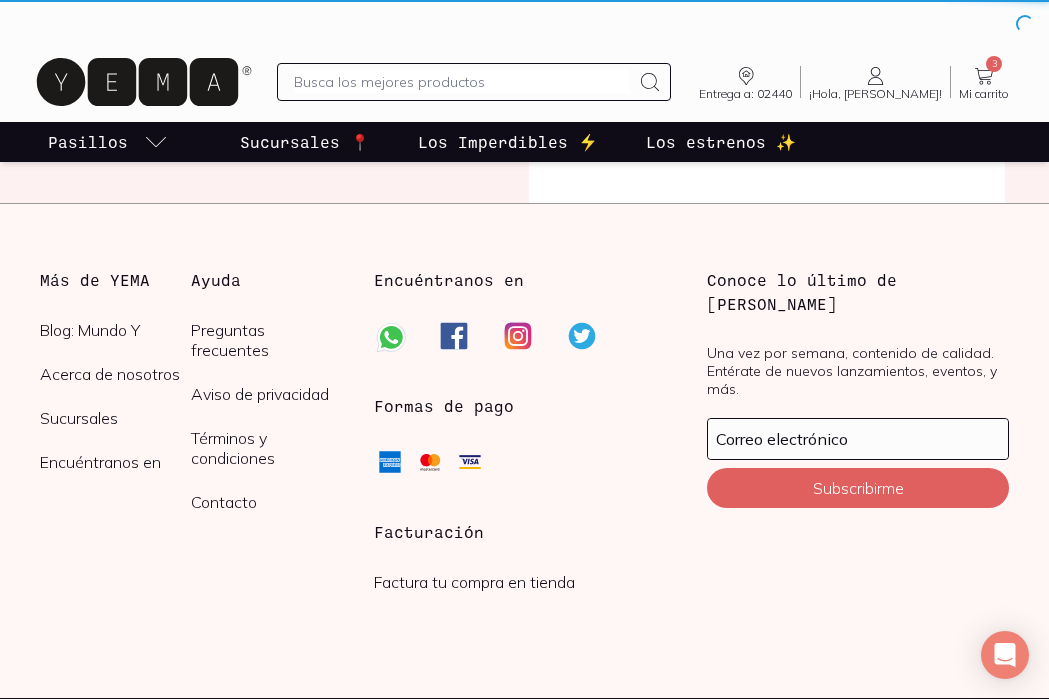 scroll, scrollTop: 0, scrollLeft: 0, axis: both 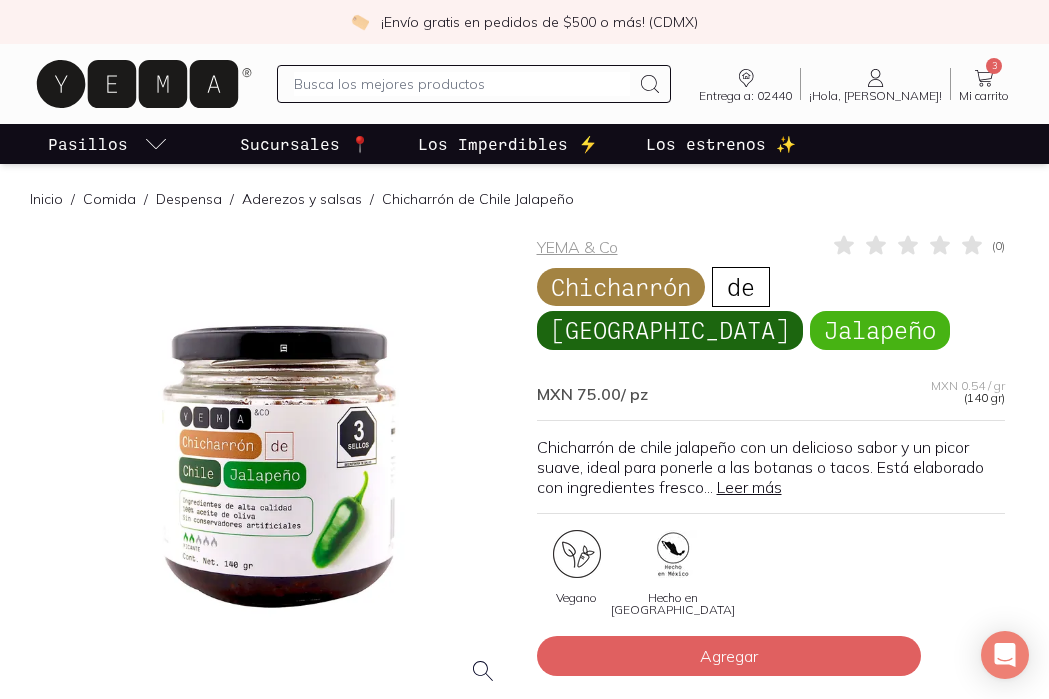 click on "Leer más" at bounding box center [749, 487] 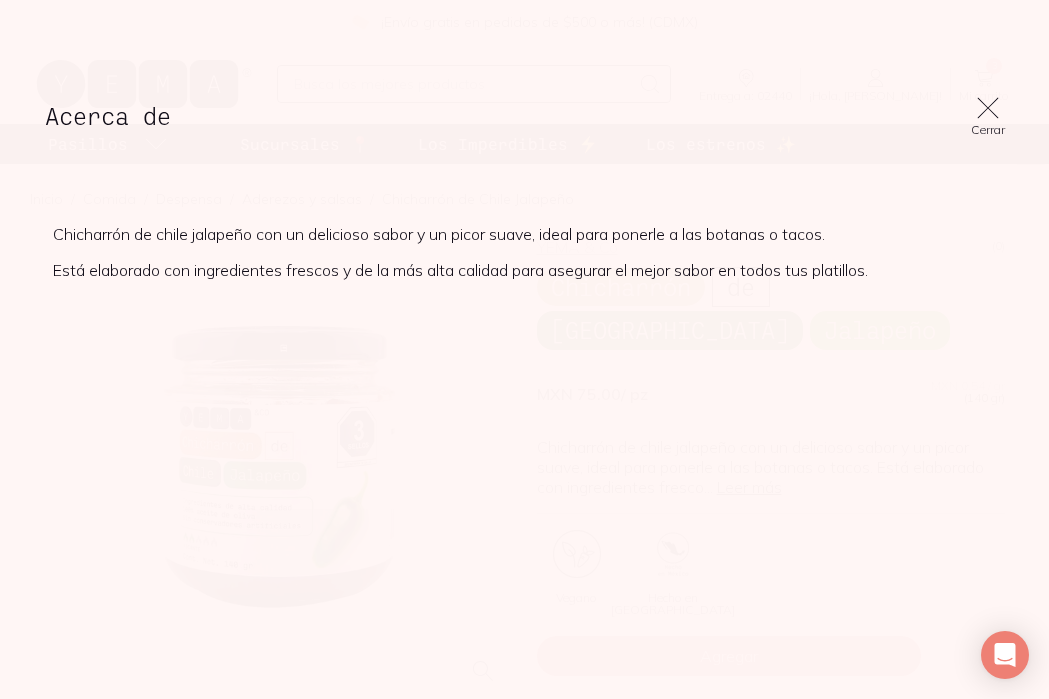 click 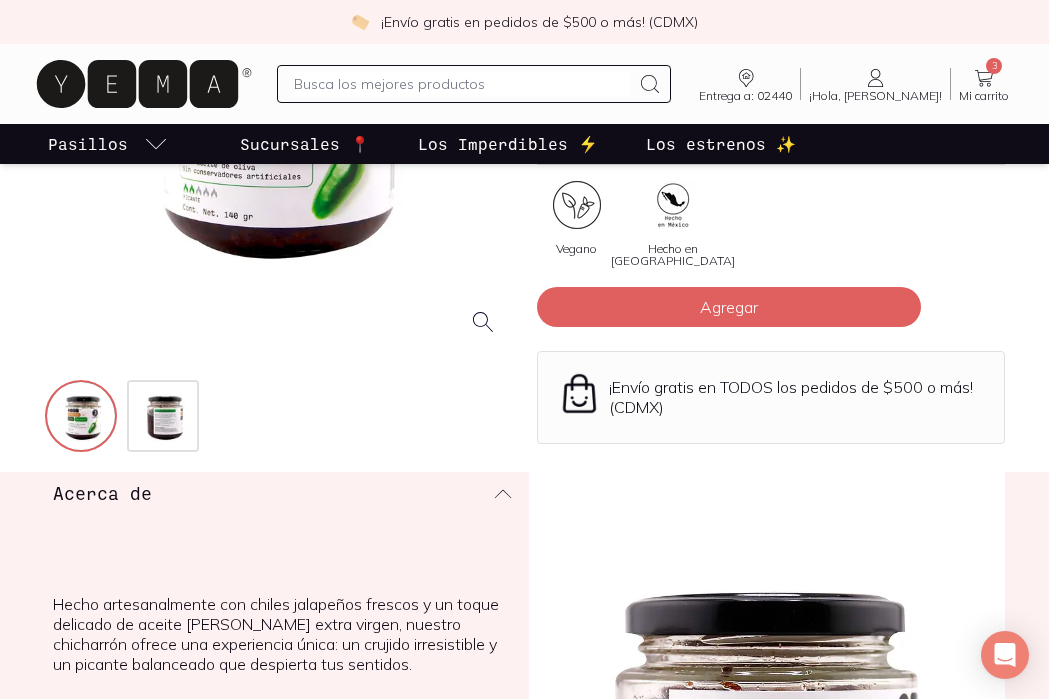 scroll, scrollTop: 363, scrollLeft: 0, axis: vertical 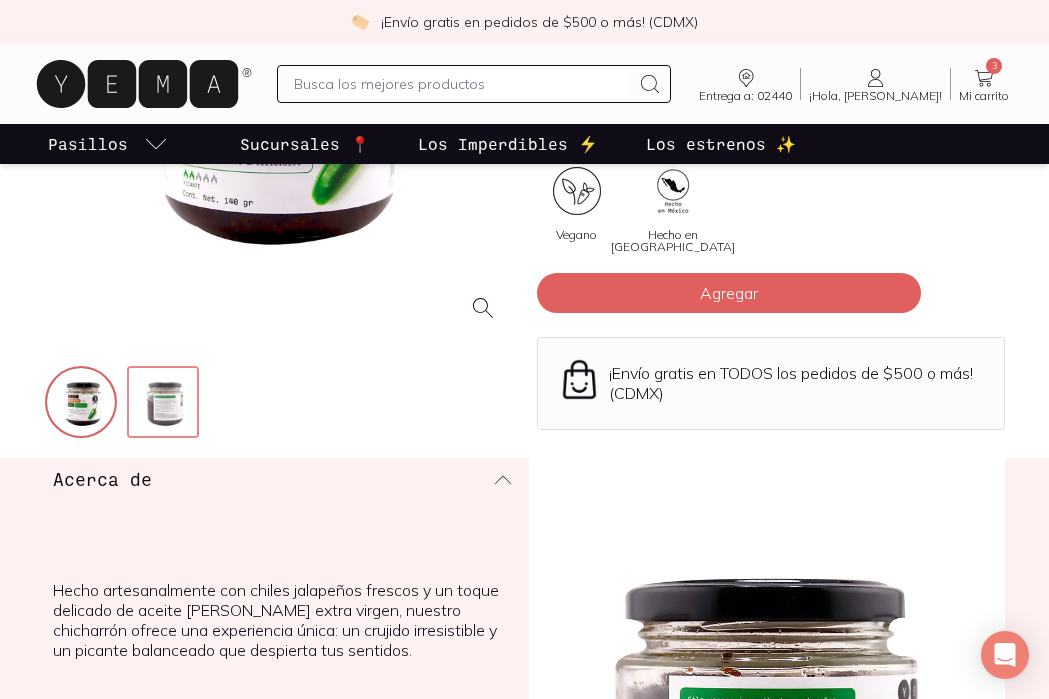 click at bounding box center (165, 404) 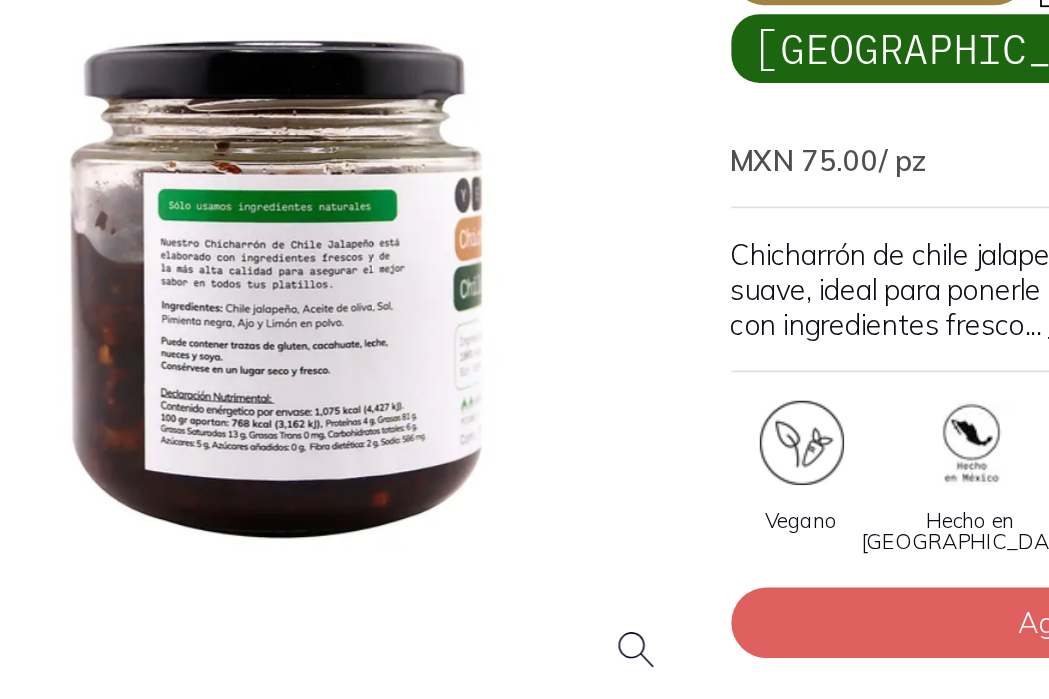 scroll, scrollTop: 155, scrollLeft: 0, axis: vertical 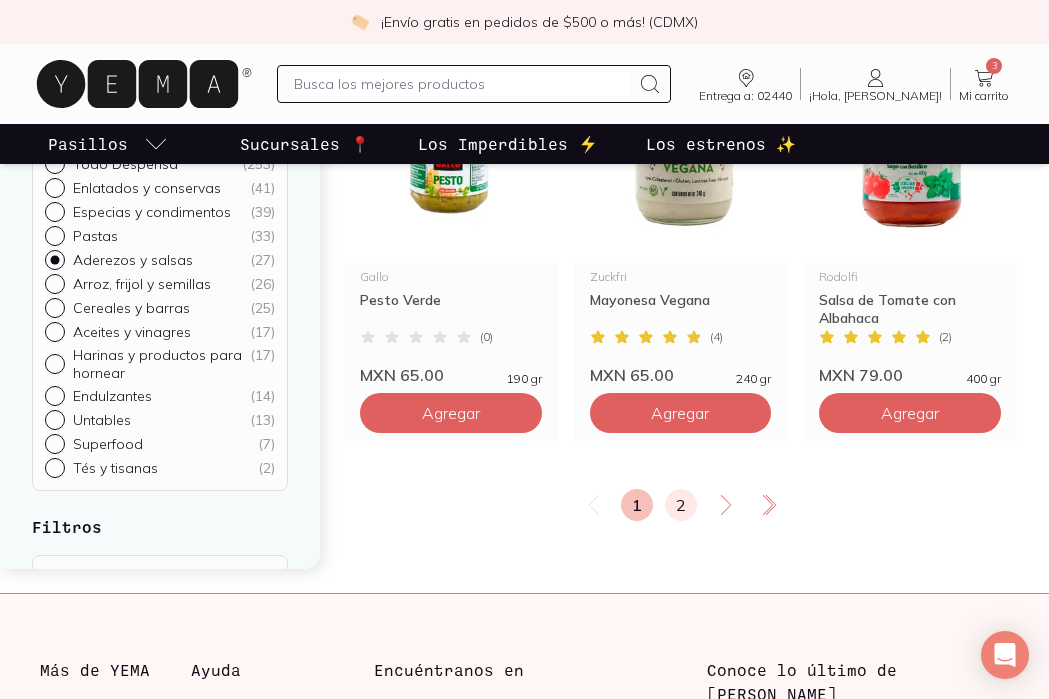 click on "2" at bounding box center (681, 505) 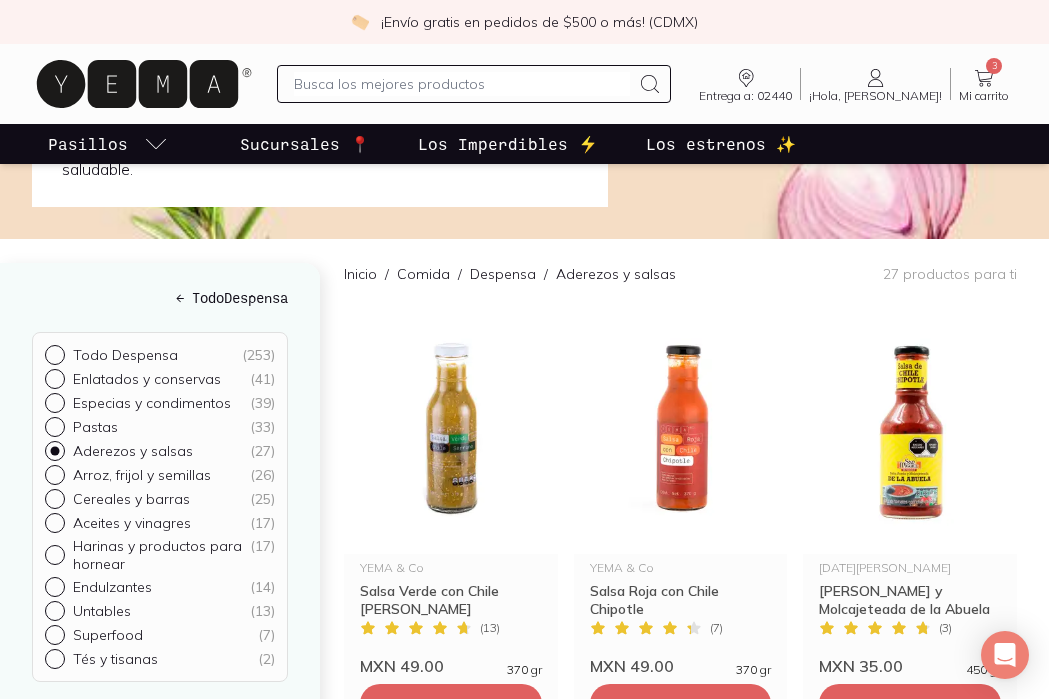 scroll, scrollTop: 169, scrollLeft: 0, axis: vertical 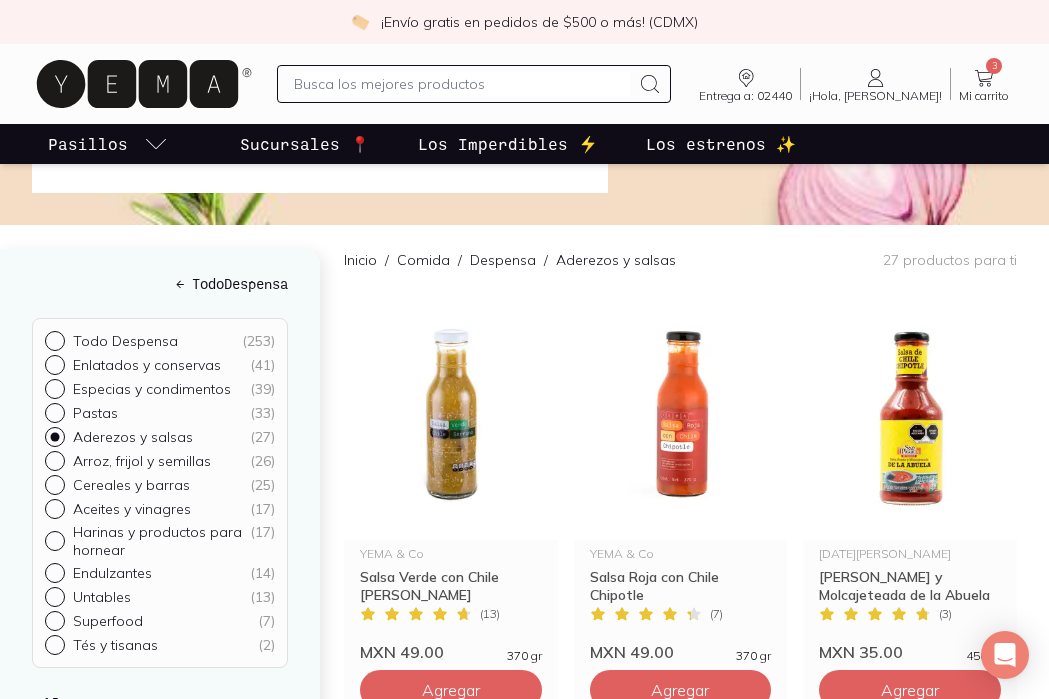 click on "Enlatados y conservas ( 41 )" at bounding box center [53, 363] 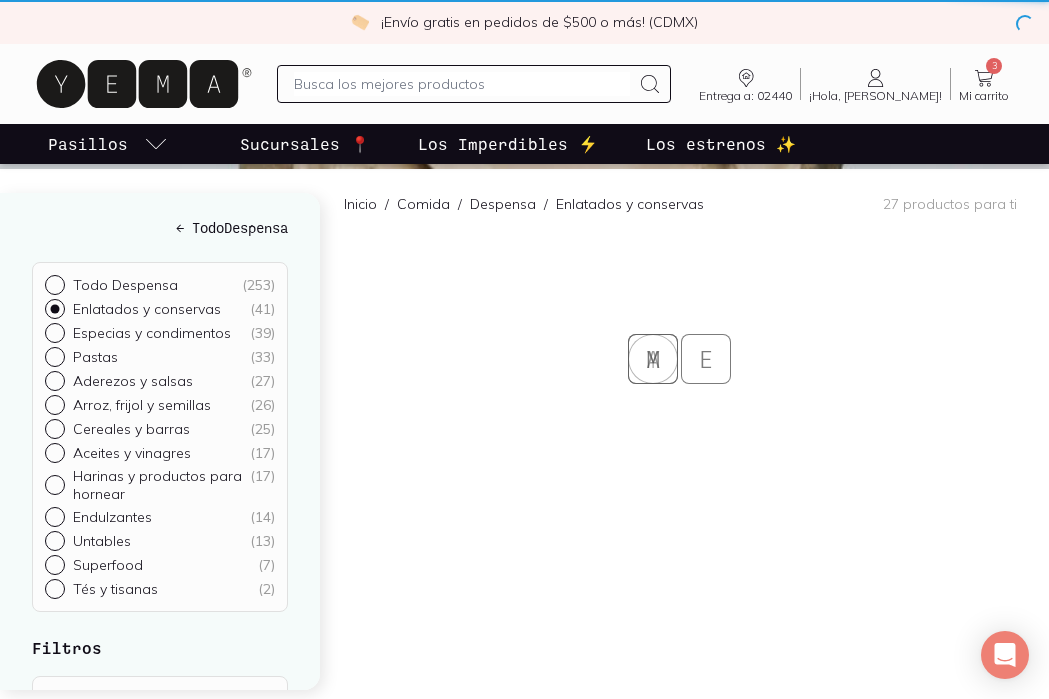click on "← Todo  Despensa Todo Despensa ( 253 ) Enlatados y conservas ( 41 ) Especias y condimentos ( 39 ) Pastas ( 33 ) Aderezos y salsas ( 27 ) Arroz, frijol y semillas ( 26 ) Cereales y barras ( 25 ) Aceites y vinagres ( 17 ) Harinas y productos para hornear ( 17 ) Endulzantes ( 14 ) Untables ( 13 ) Superfood ( 7 ) Tés y tisanas ( 2 ) Filtros Dietas Vegana (9) Sin gluten (6) Vegetariana (3) Marca YEMA & Co (13) Gallo (2) Maille (2) Naturavia (2) Campo Vivo (1) [PERSON_NAME] (1) Cidacos (1) [PERSON_NAME] (1) [PERSON_NAME] (1) [GEOGRAPHIC_DATA][PERSON_NAME] (1) Ver todos Hecho en Hecho en [GEOGRAPHIC_DATA] (5) Hecho en [GEOGRAPHIC_DATA] (1) Medioambiental y social Envase reciclable (1) Material reciclable (1) Vegano (1) Certificaciones y sellos Certificación orgánica (1)" at bounding box center [160, 441] 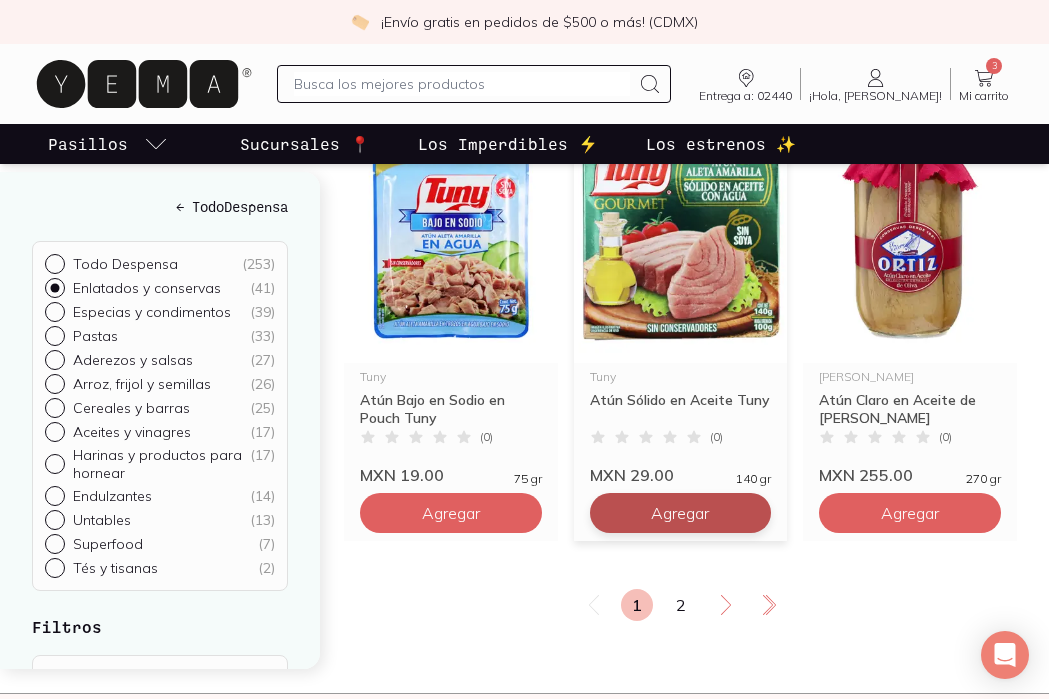 scroll, scrollTop: 3366, scrollLeft: 0, axis: vertical 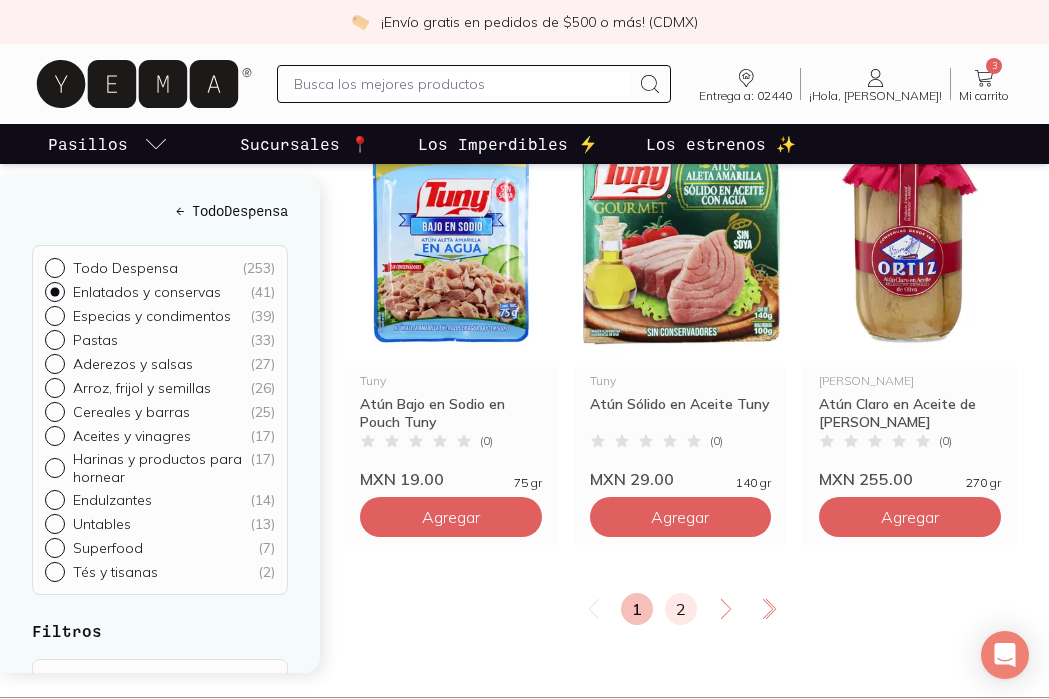 click on "2" at bounding box center (681, 609) 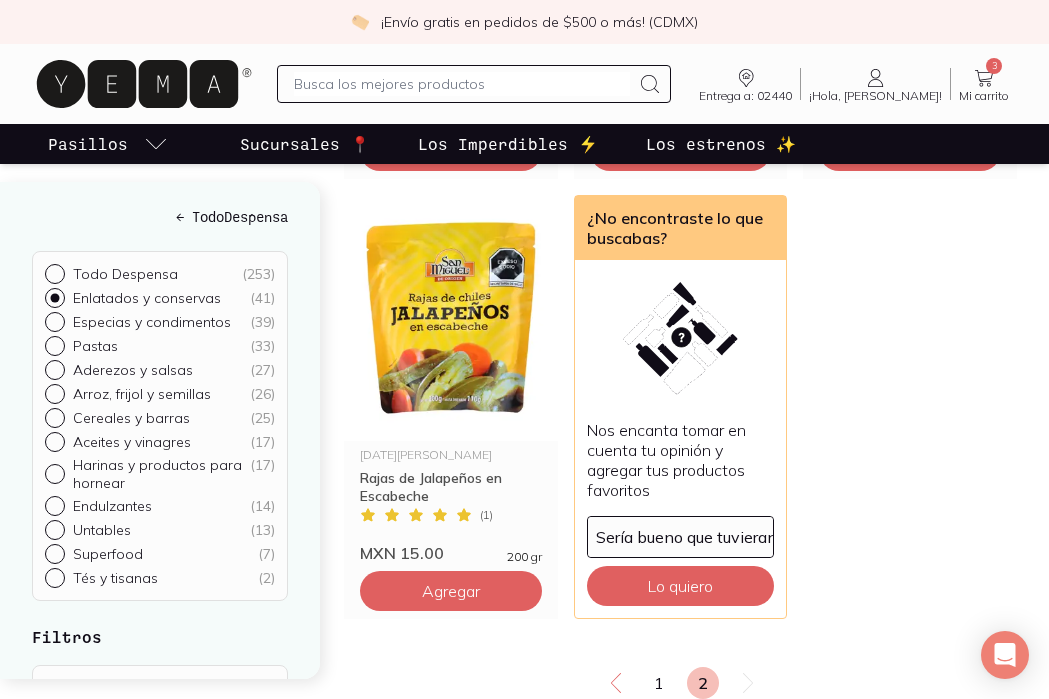 scroll, scrollTop: 2408, scrollLeft: 0, axis: vertical 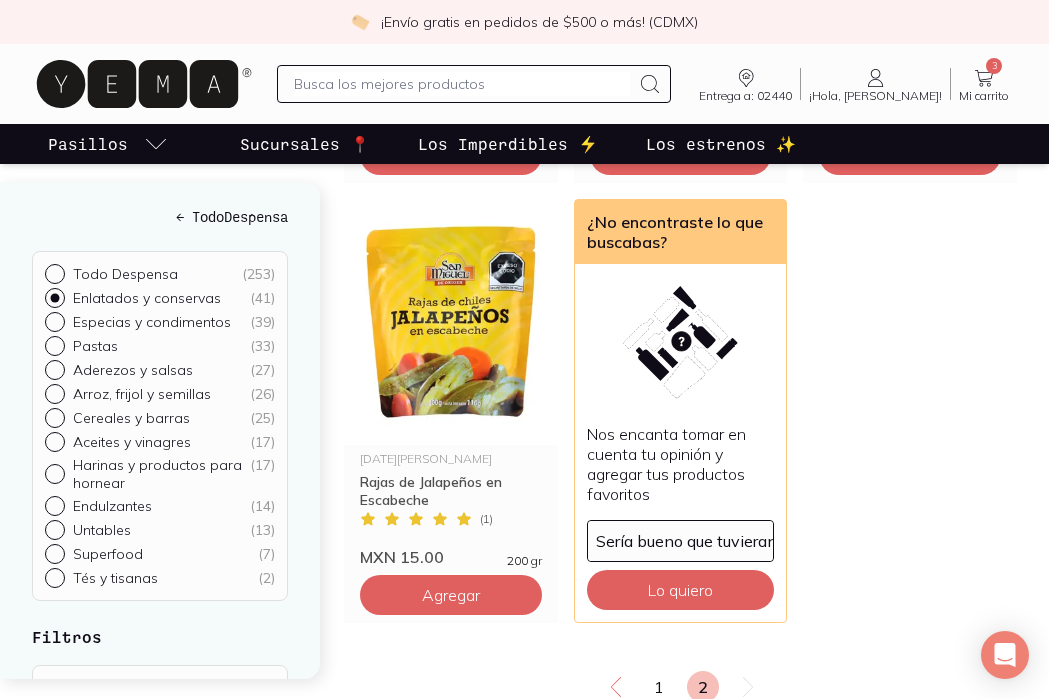 click on "Especias y condimentos ( 39 )" at bounding box center (53, 320) 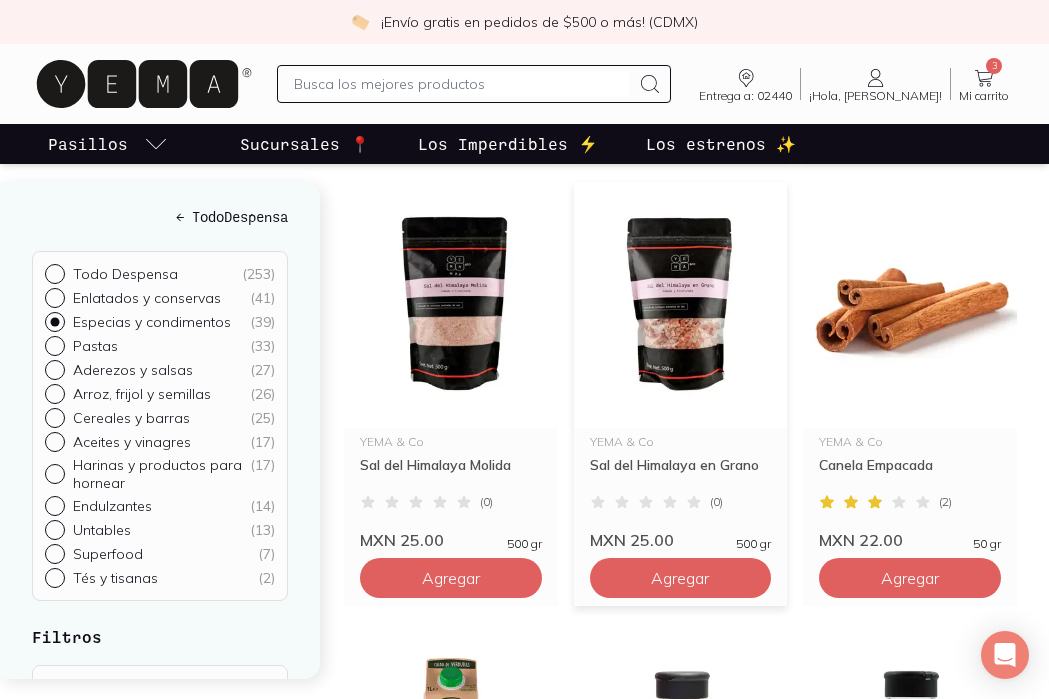 scroll, scrollTop: 695, scrollLeft: 0, axis: vertical 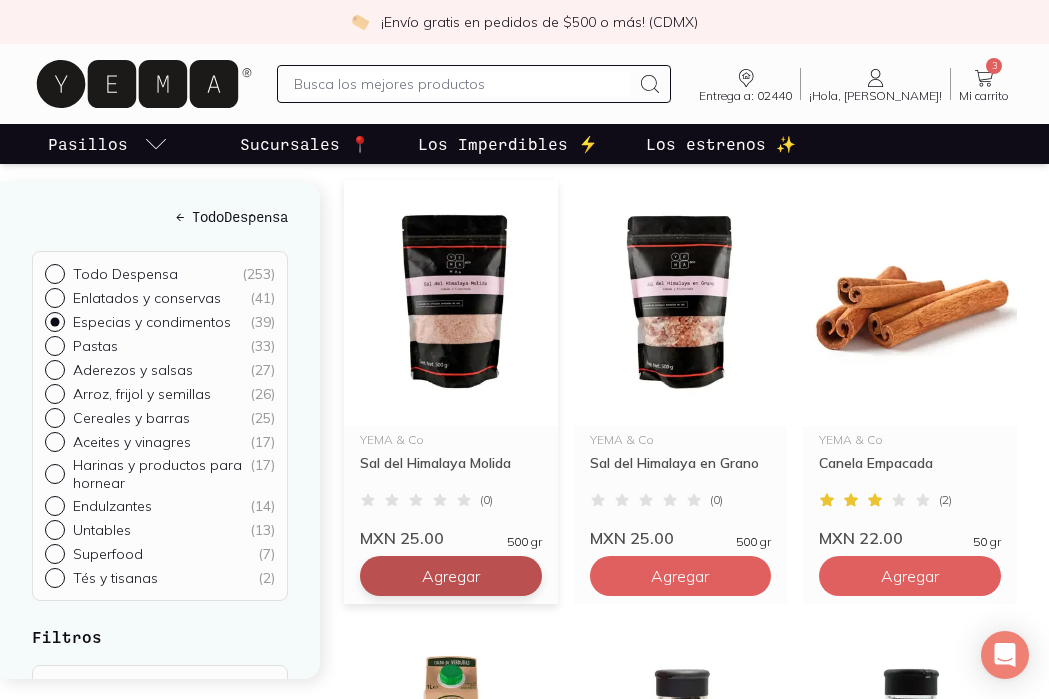 click on "Agregar" at bounding box center (451, 136) 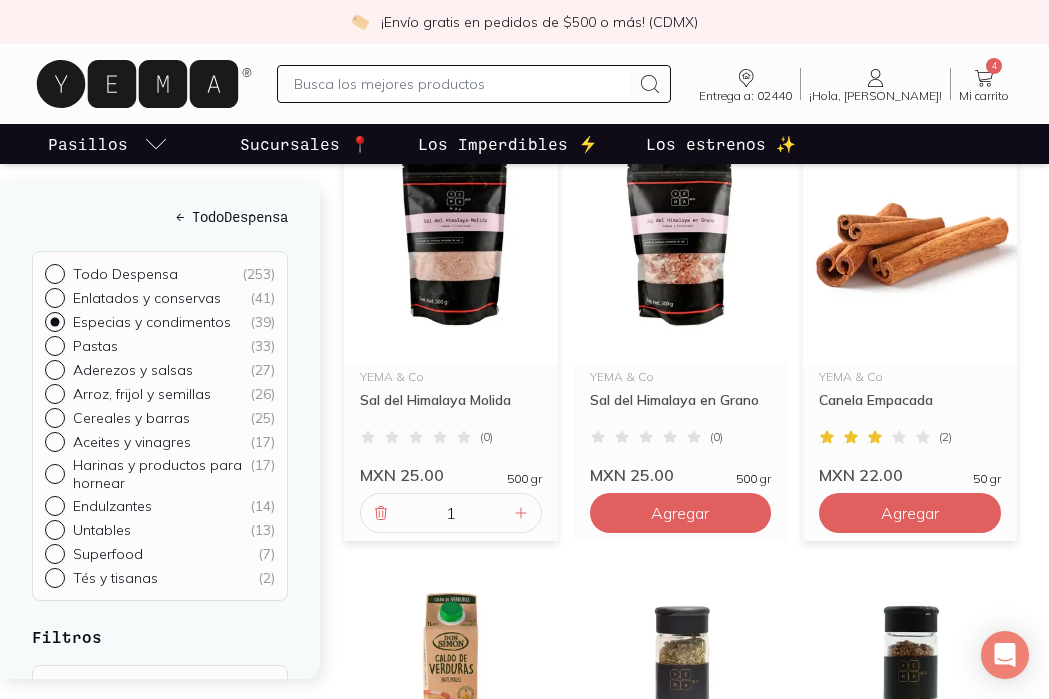 scroll, scrollTop: 764, scrollLeft: 0, axis: vertical 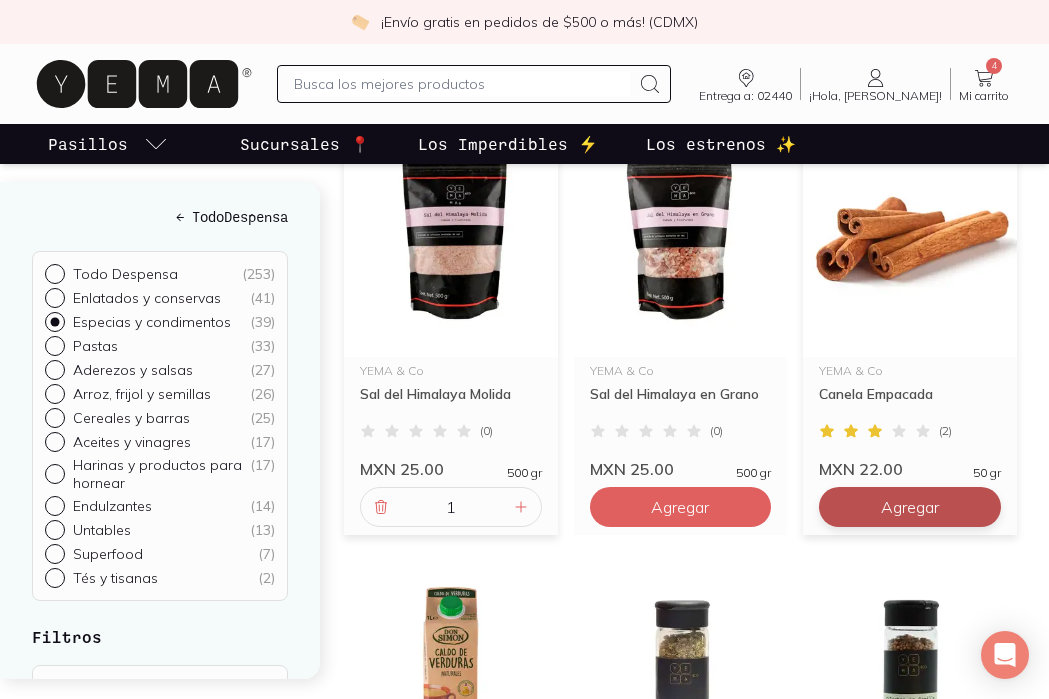 click on "Agregar" at bounding box center (451, 67) 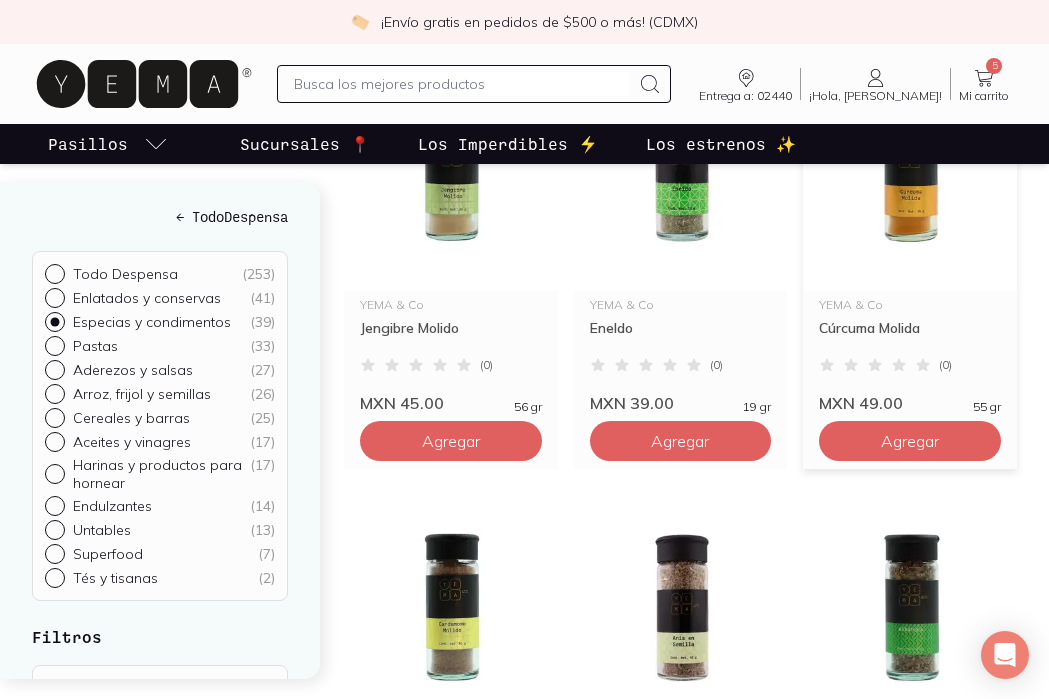 scroll, scrollTop: 2187, scrollLeft: 0, axis: vertical 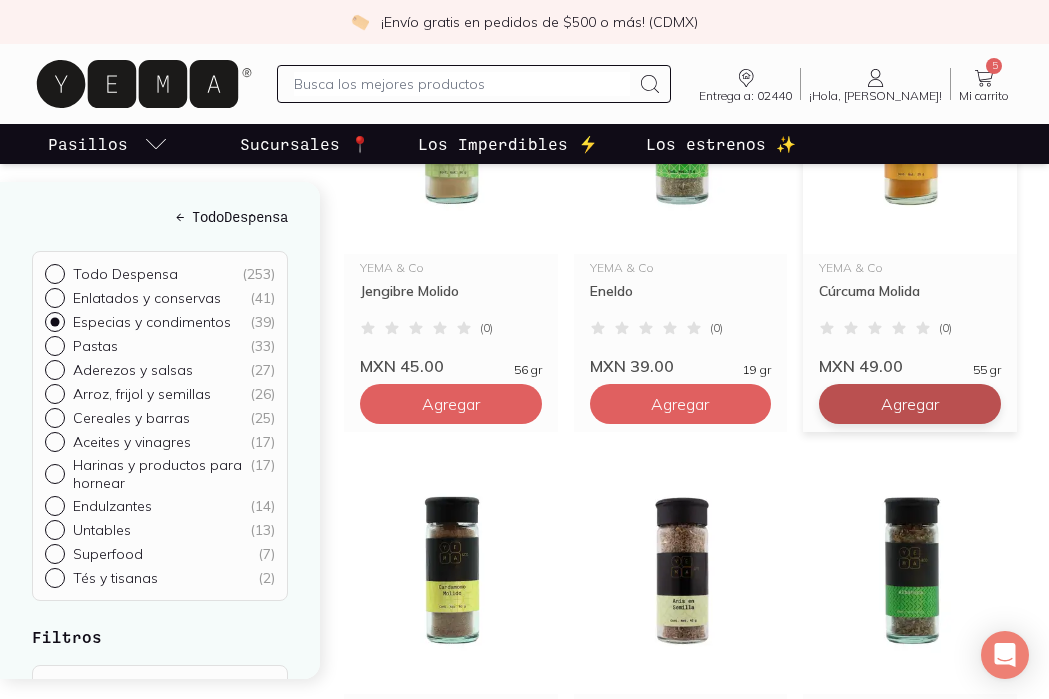 click on "Agregar" at bounding box center (451, -1356) 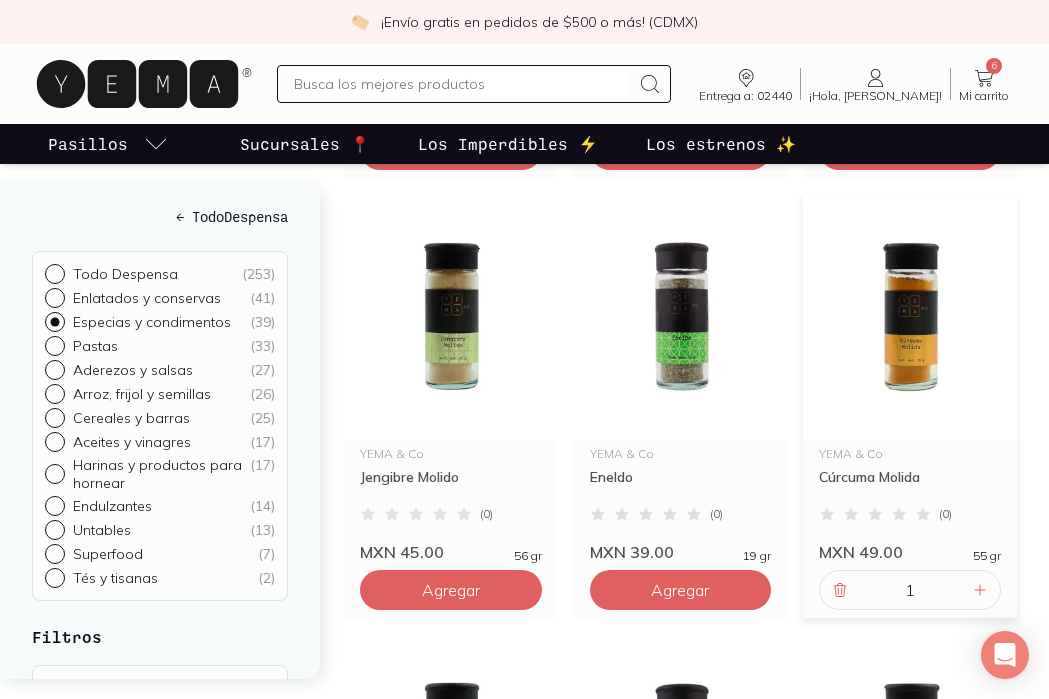 scroll, scrollTop: 2006, scrollLeft: 0, axis: vertical 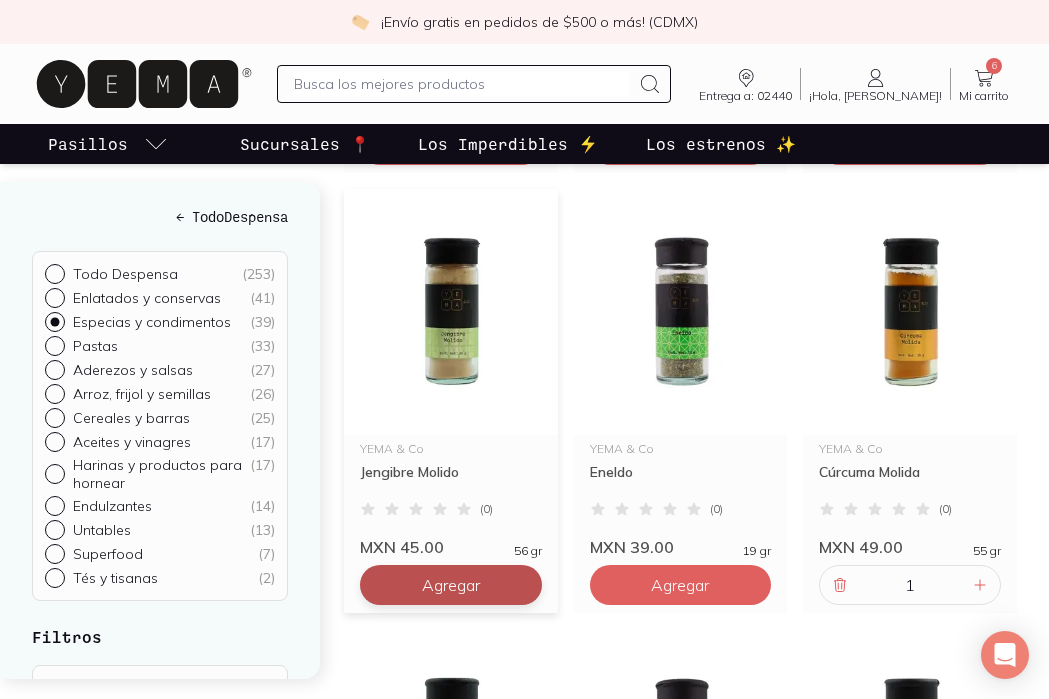 click on "Agregar" at bounding box center [451, -1175] 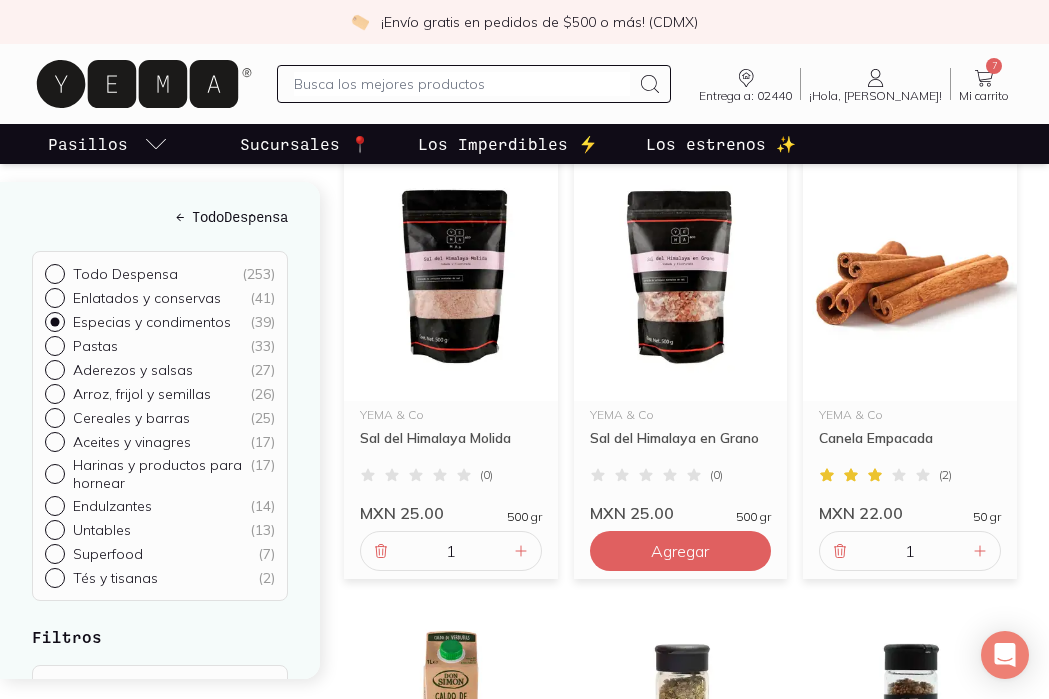 scroll, scrollTop: 720, scrollLeft: 0, axis: vertical 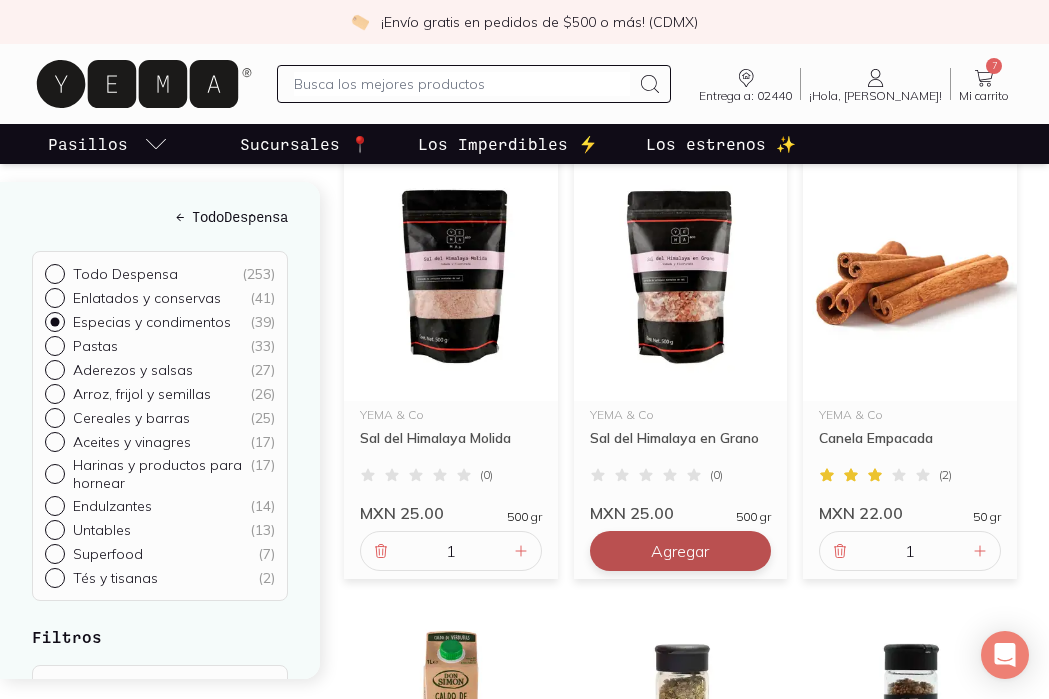 click on "Agregar" at bounding box center (451, 111) 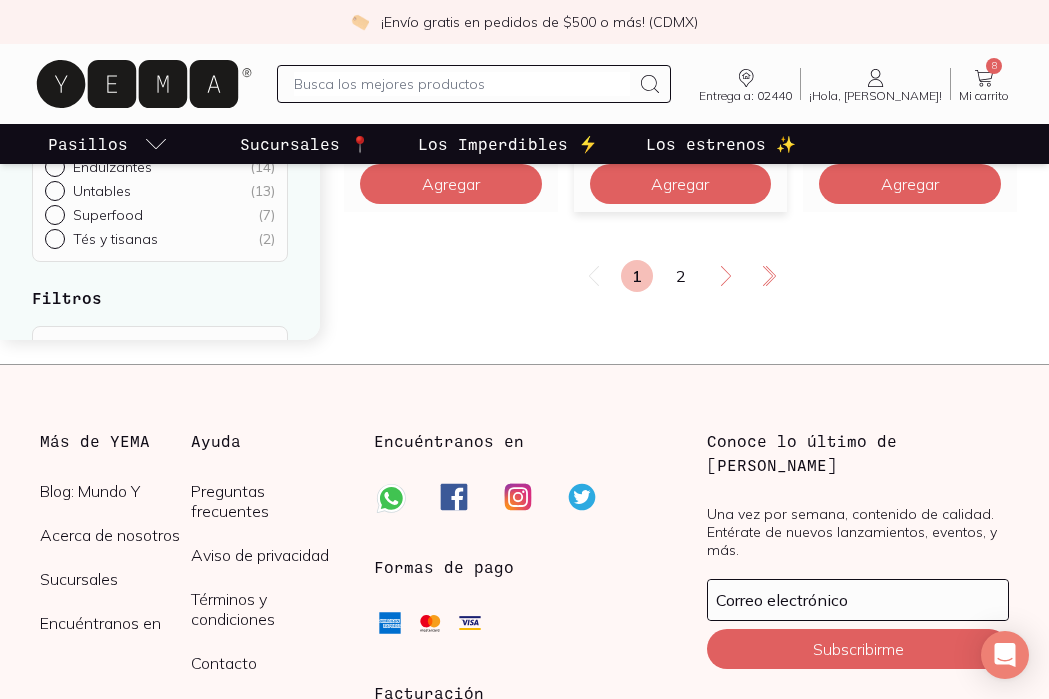 scroll, scrollTop: 3731, scrollLeft: 0, axis: vertical 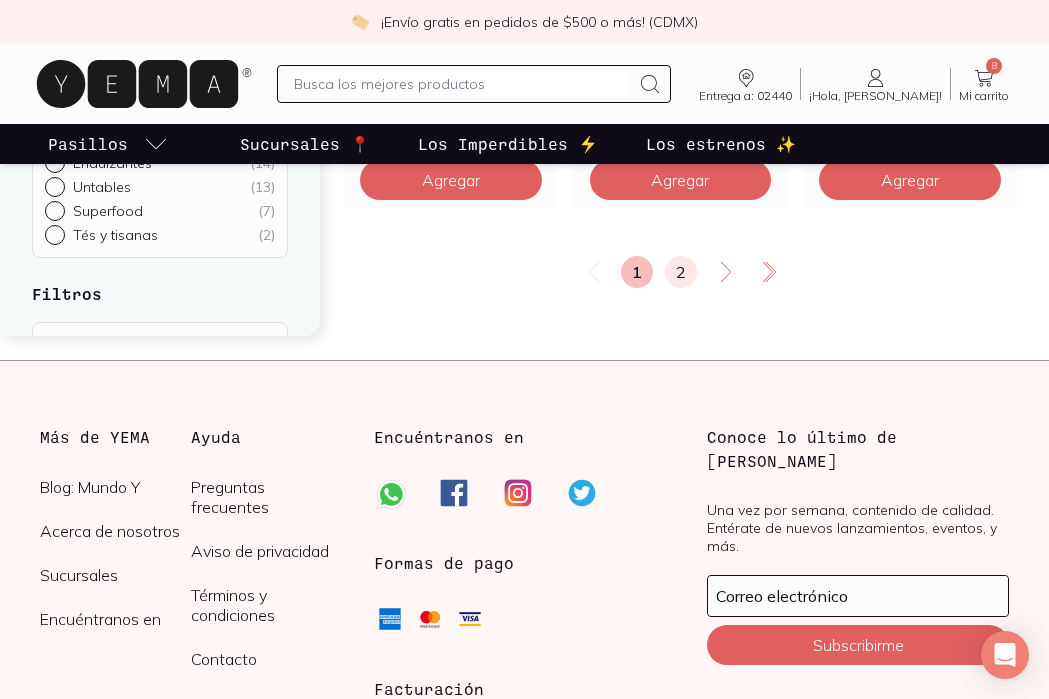 click on "2" at bounding box center [681, 272] 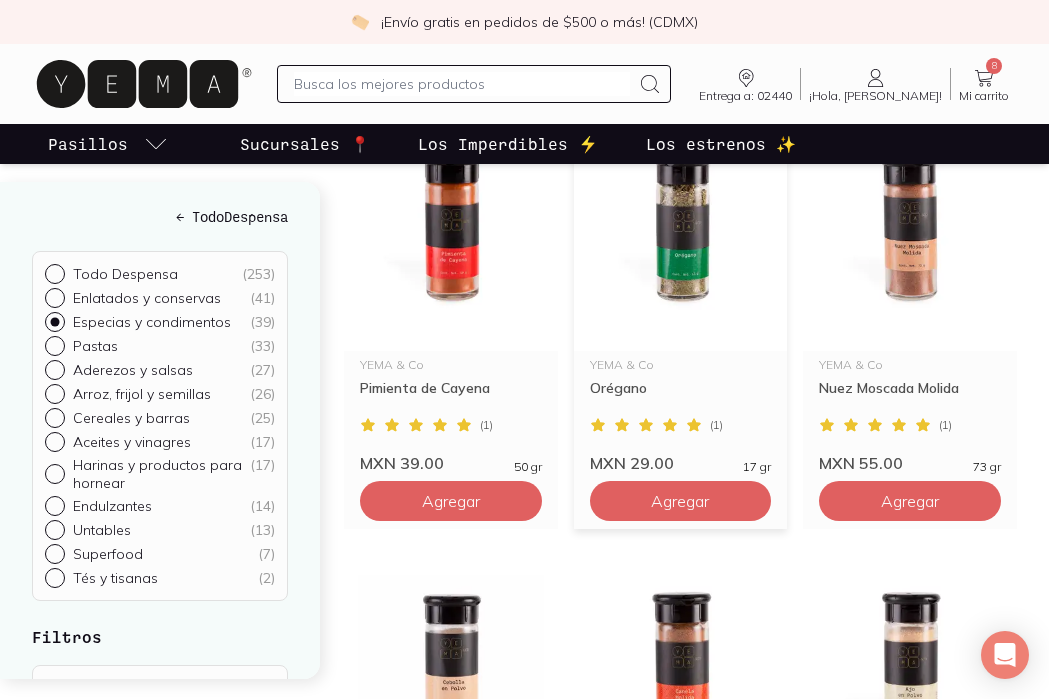 scroll, scrollTop: 762, scrollLeft: 0, axis: vertical 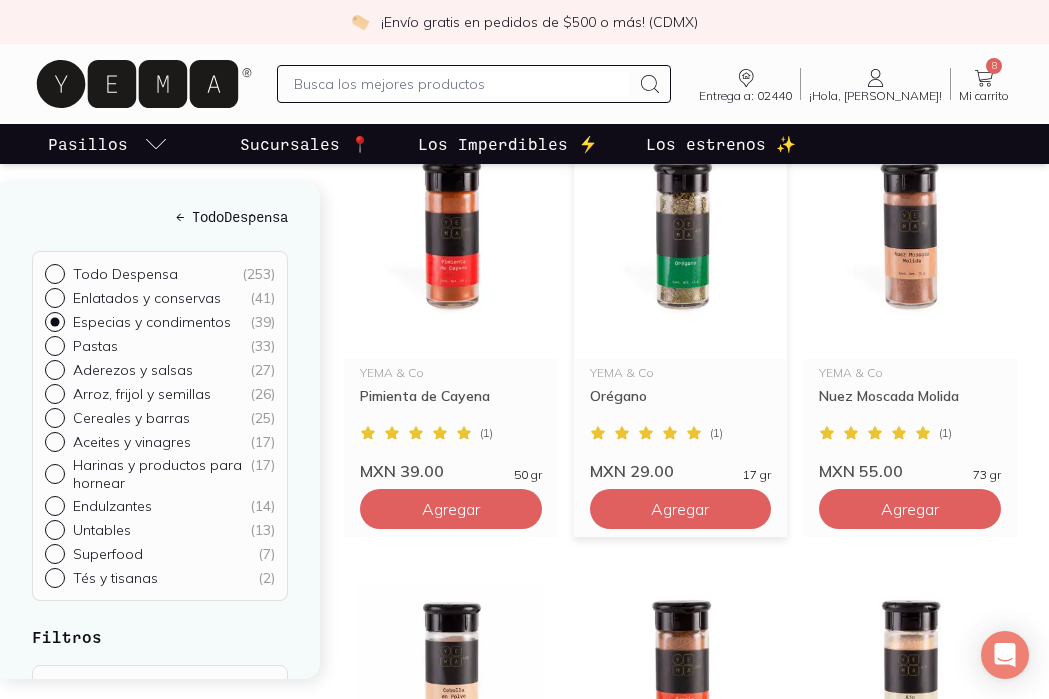 click at bounding box center (681, 236) 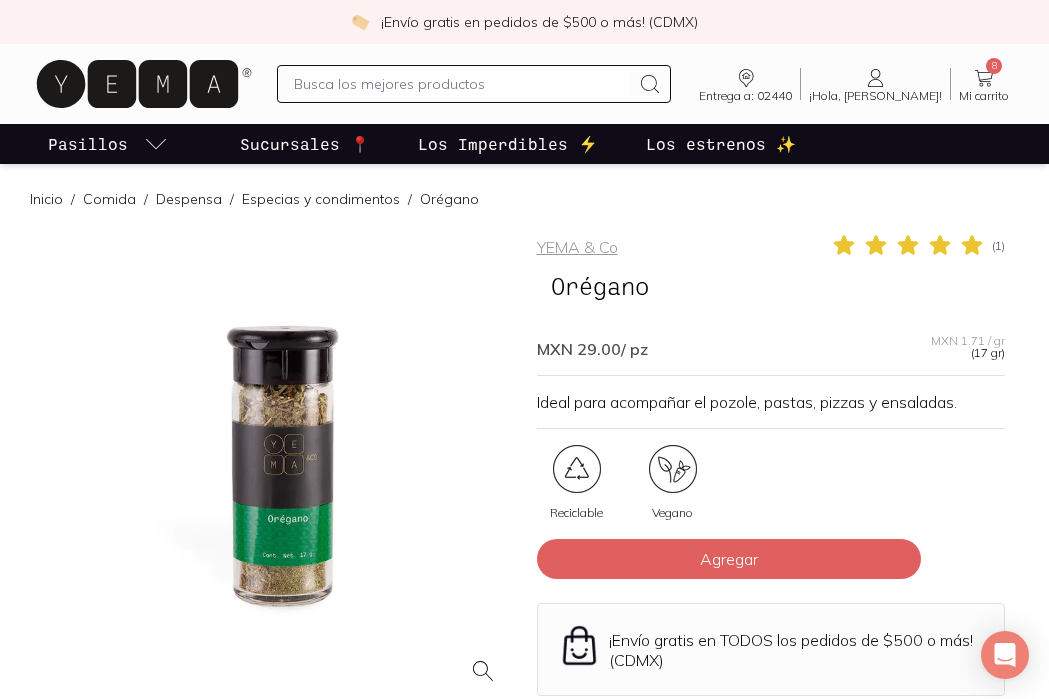 scroll, scrollTop: 0, scrollLeft: 0, axis: both 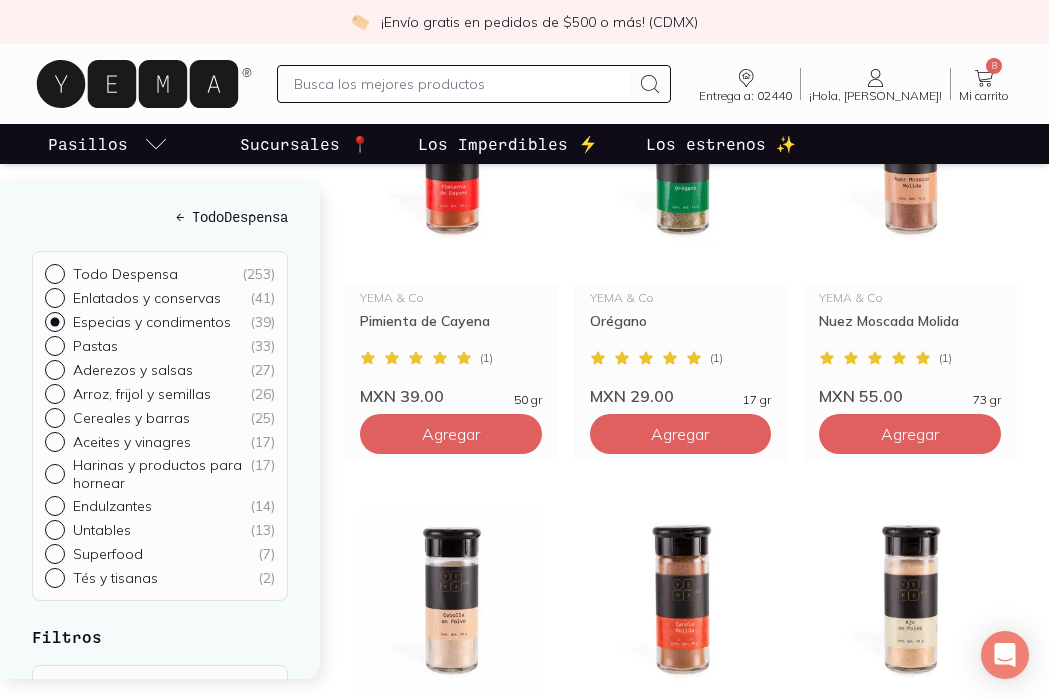 click on "Enlatados y conservas ( 41 )" at bounding box center [53, 296] 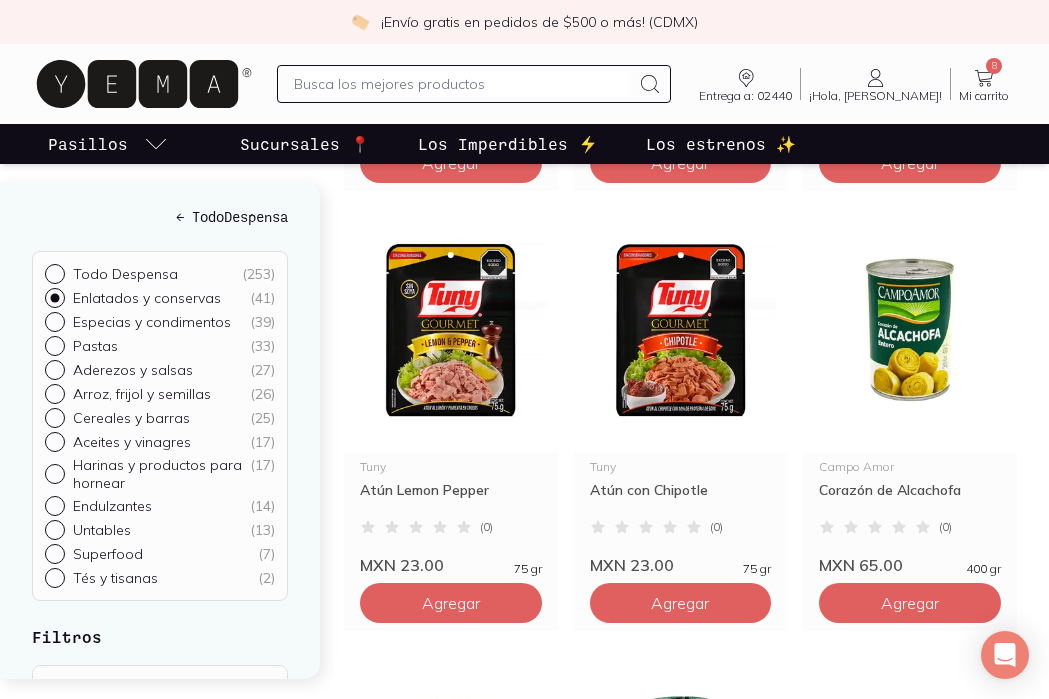 scroll, scrollTop: 648, scrollLeft: 0, axis: vertical 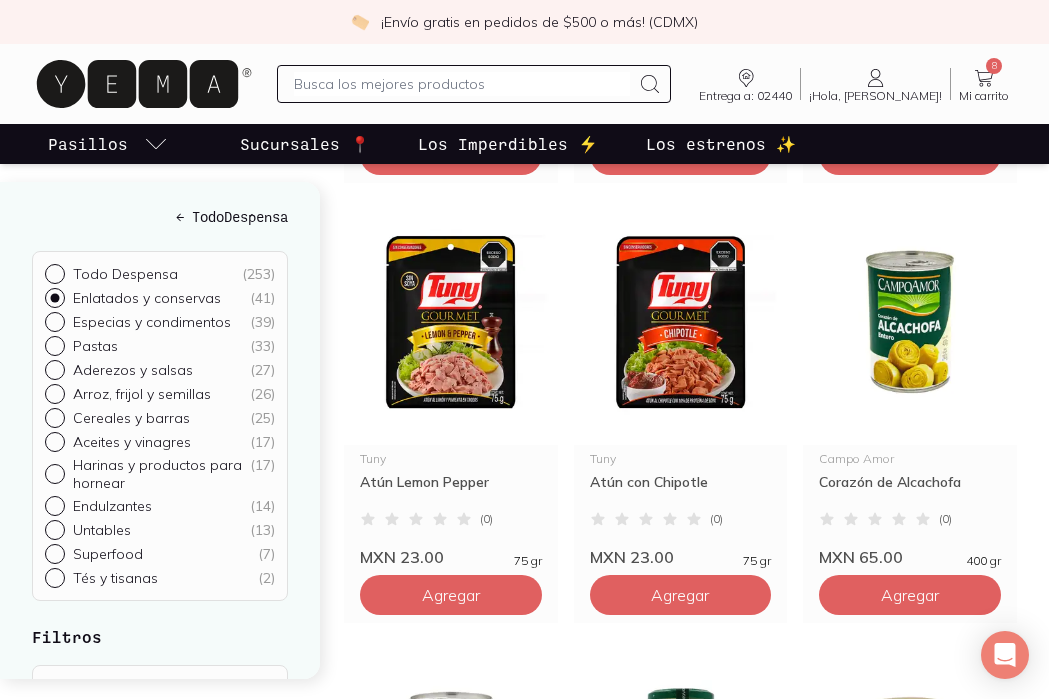 click on "Cereales y barras ( 25 )" at bounding box center [53, 416] 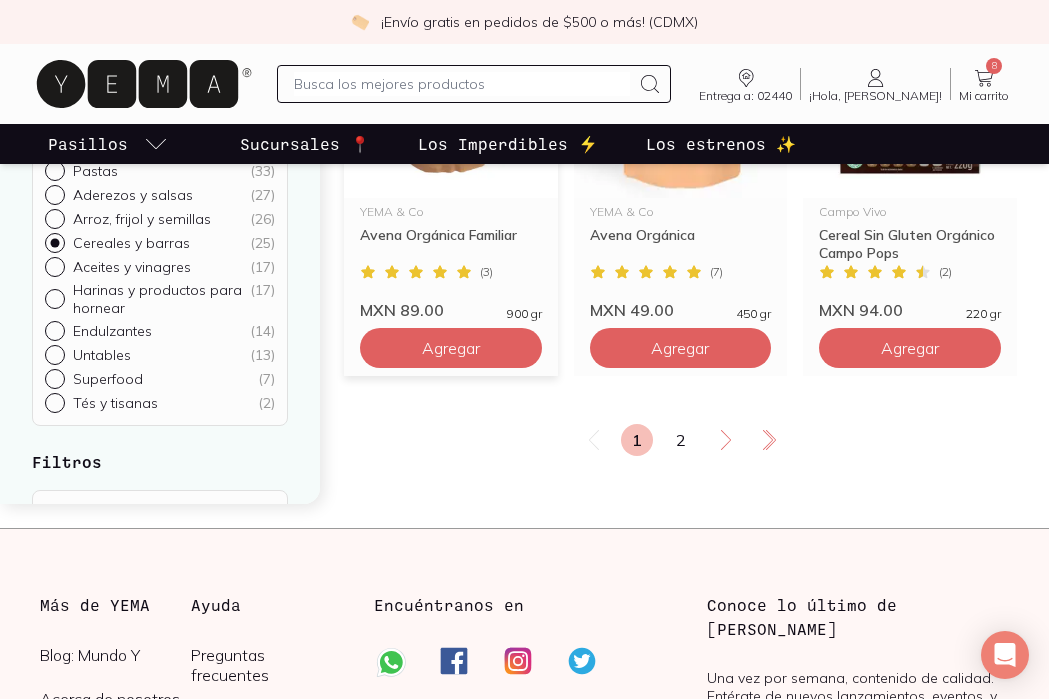 scroll, scrollTop: 3566, scrollLeft: 0, axis: vertical 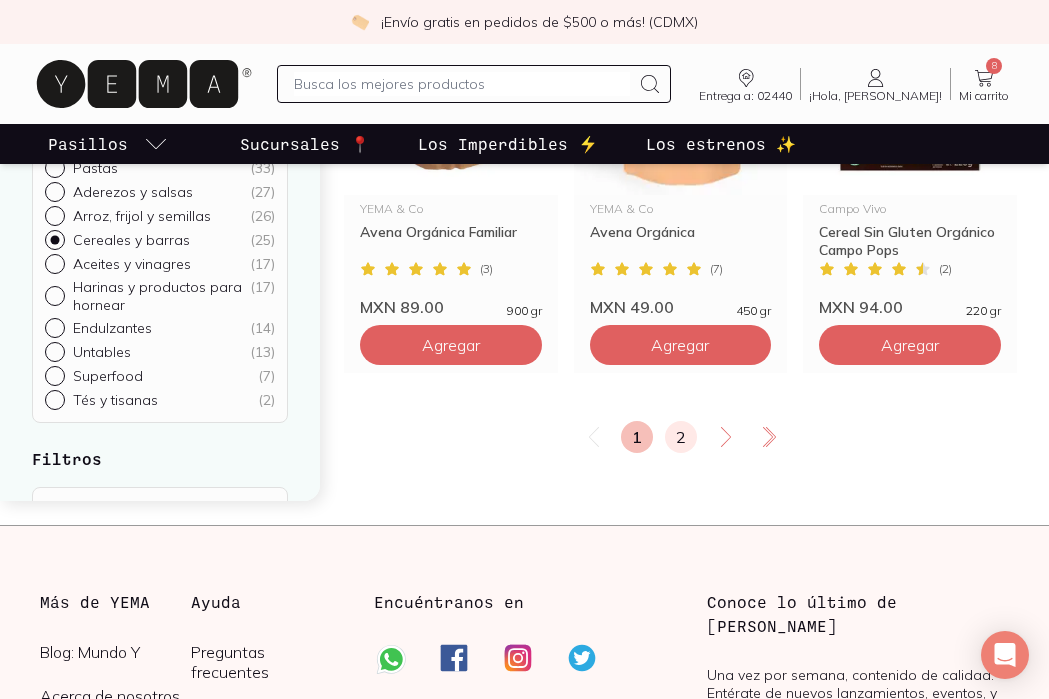 click on "2" at bounding box center (681, 437) 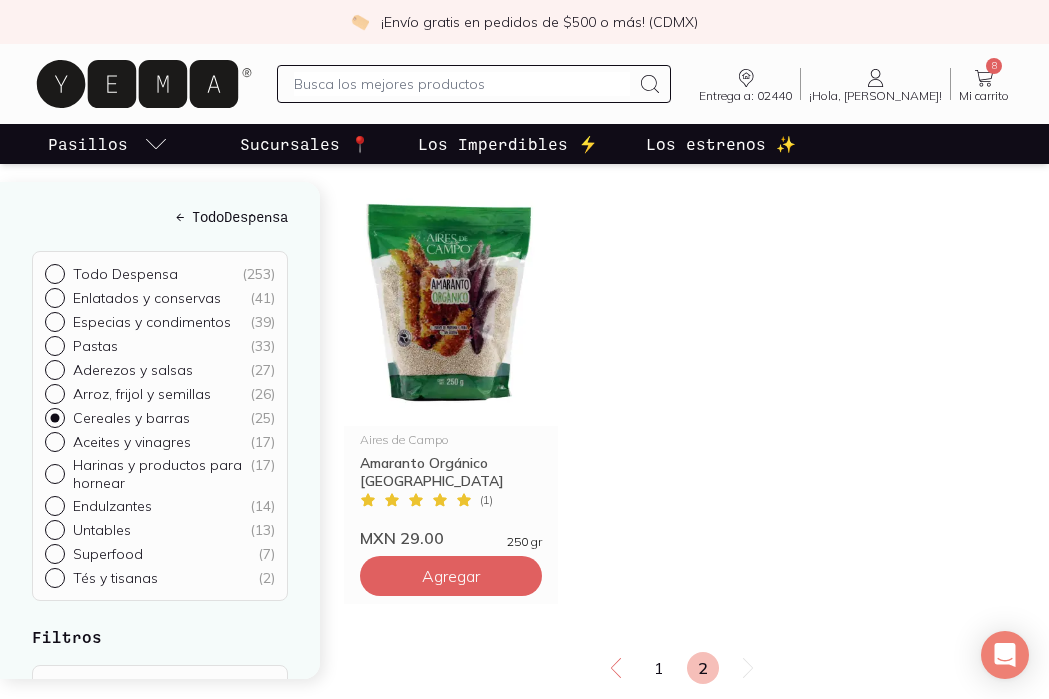 scroll, scrollTop: 257, scrollLeft: 0, axis: vertical 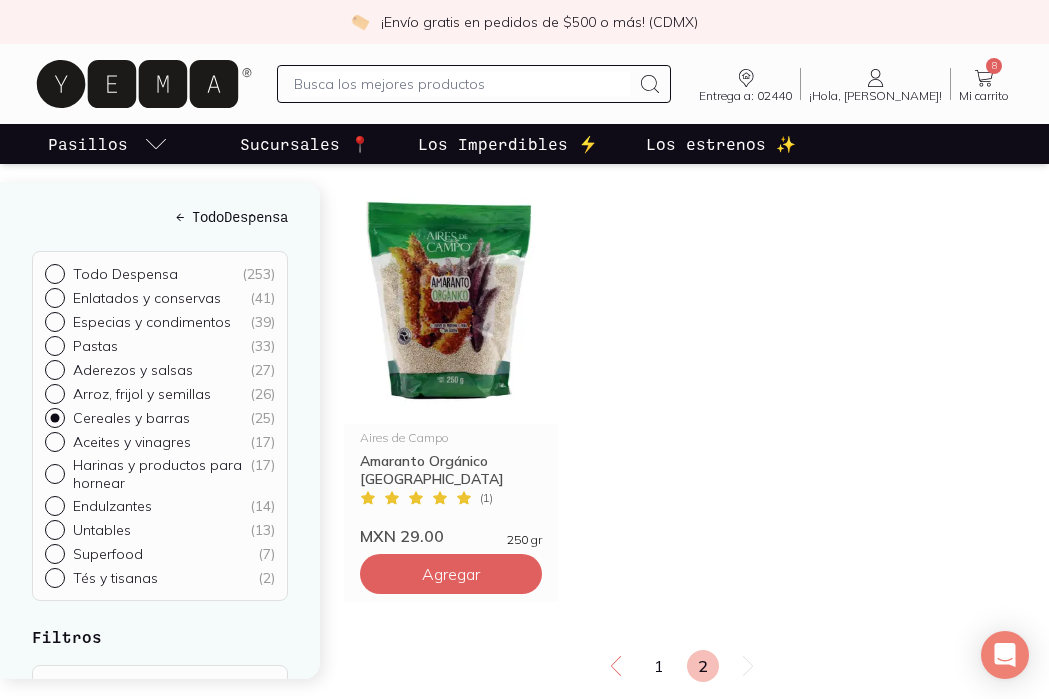 click on "← Todo  Despensa" at bounding box center (160, 216) 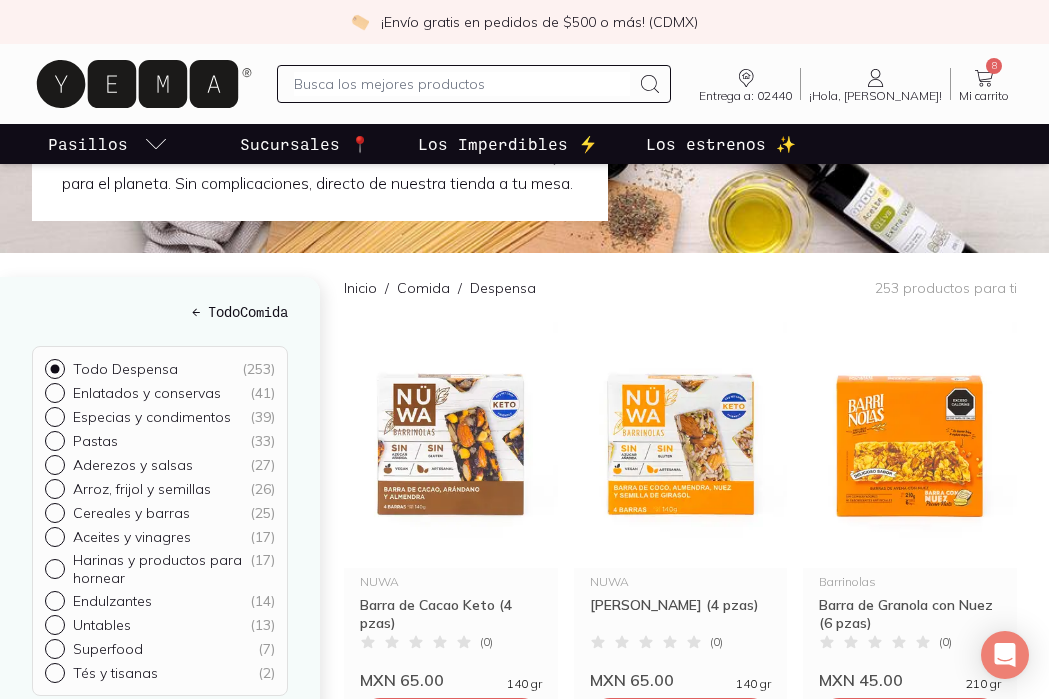 scroll, scrollTop: 58, scrollLeft: 0, axis: vertical 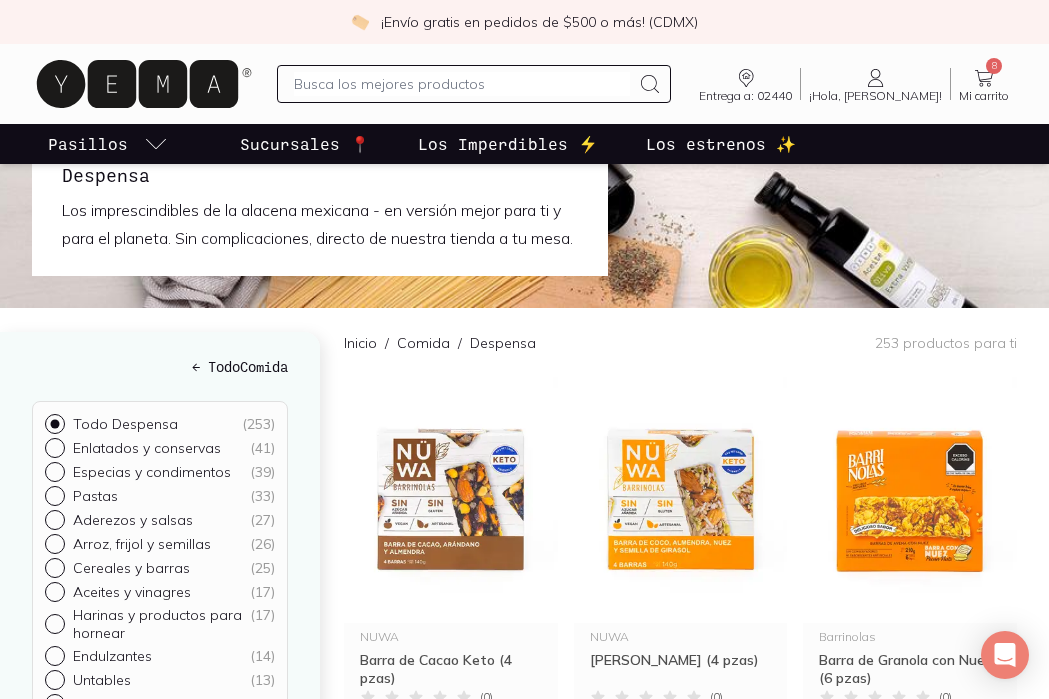 click on "Inicio" at bounding box center [360, 343] 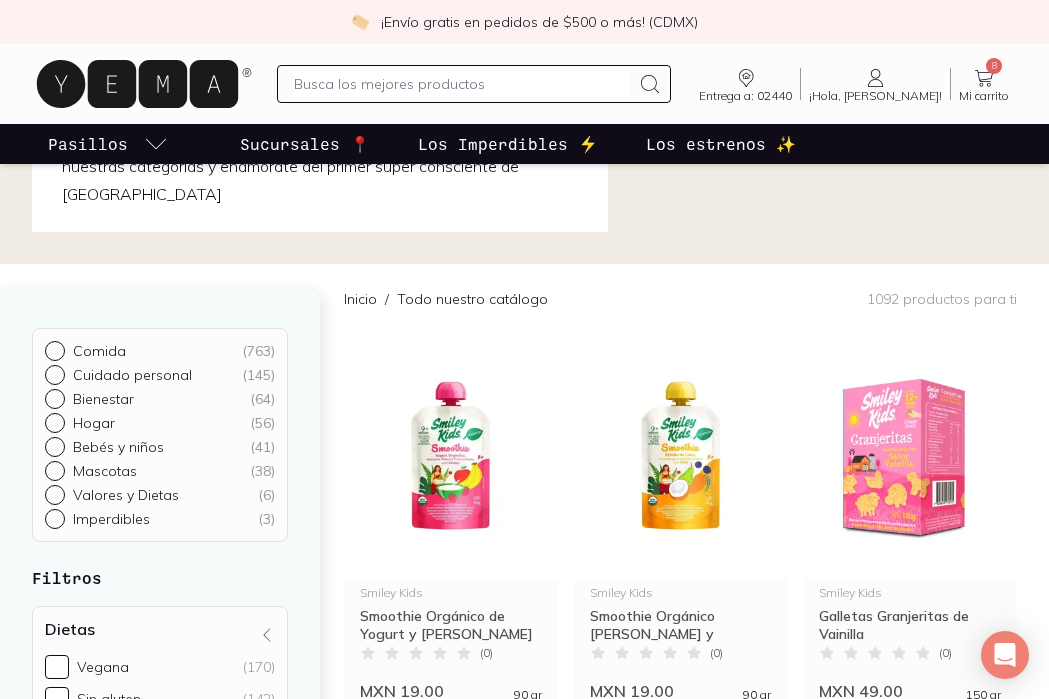 scroll, scrollTop: 135, scrollLeft: 0, axis: vertical 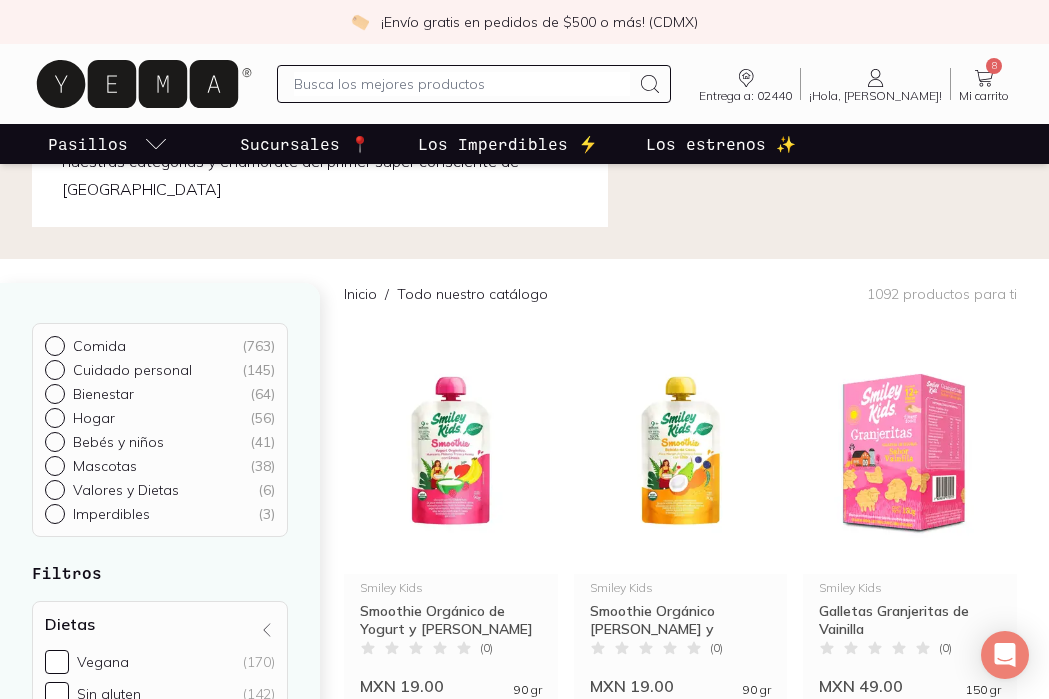 click on "Hogar ( 56 )" at bounding box center (53, 416) 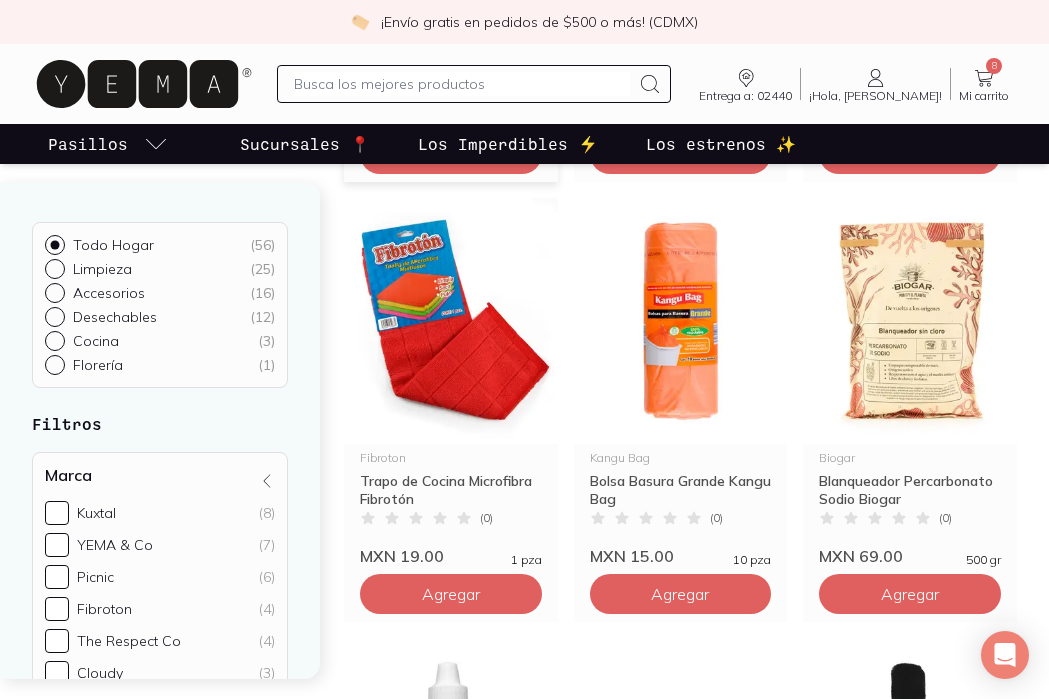 scroll, scrollTop: 2002, scrollLeft: 0, axis: vertical 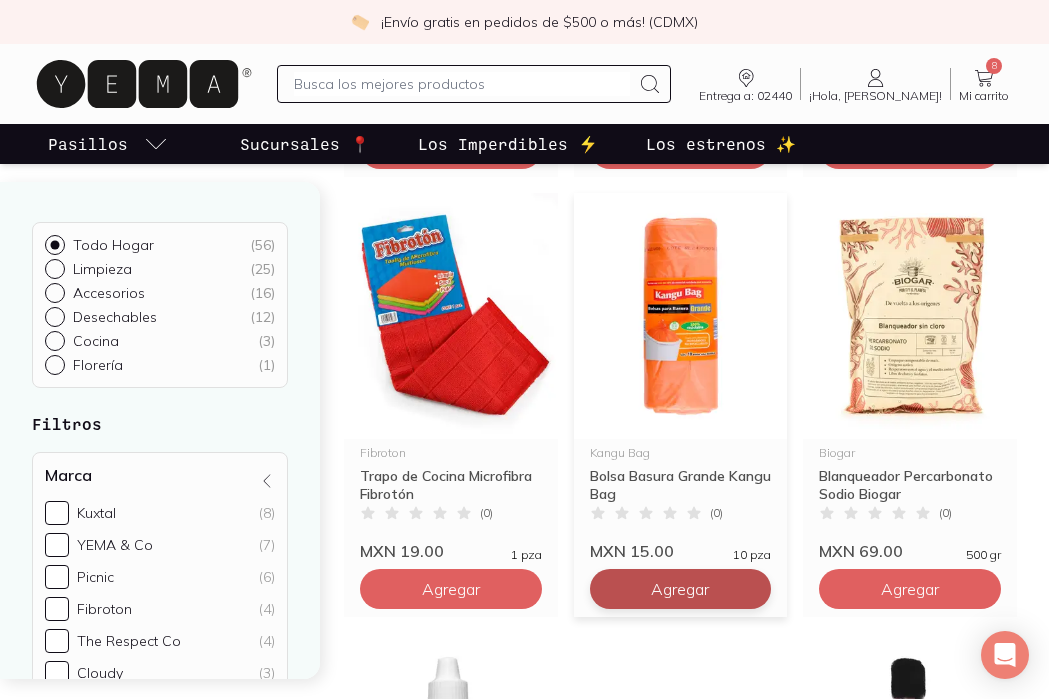 click on "Agregar" at bounding box center [451, -1171] 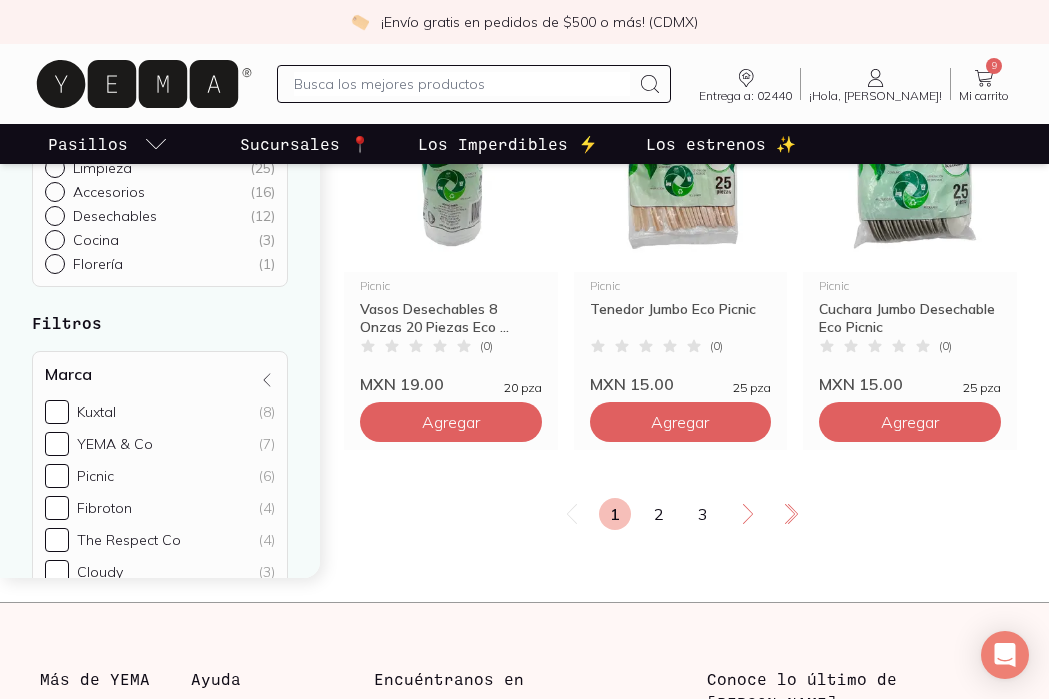 scroll, scrollTop: 3500, scrollLeft: 0, axis: vertical 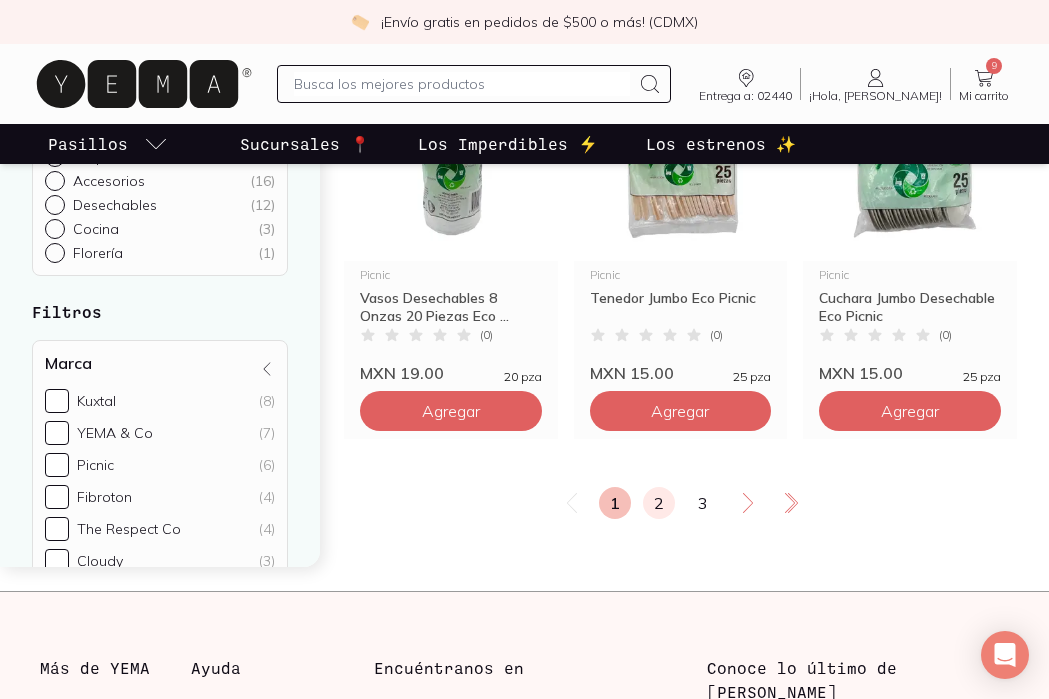 click on "2" at bounding box center [659, 503] 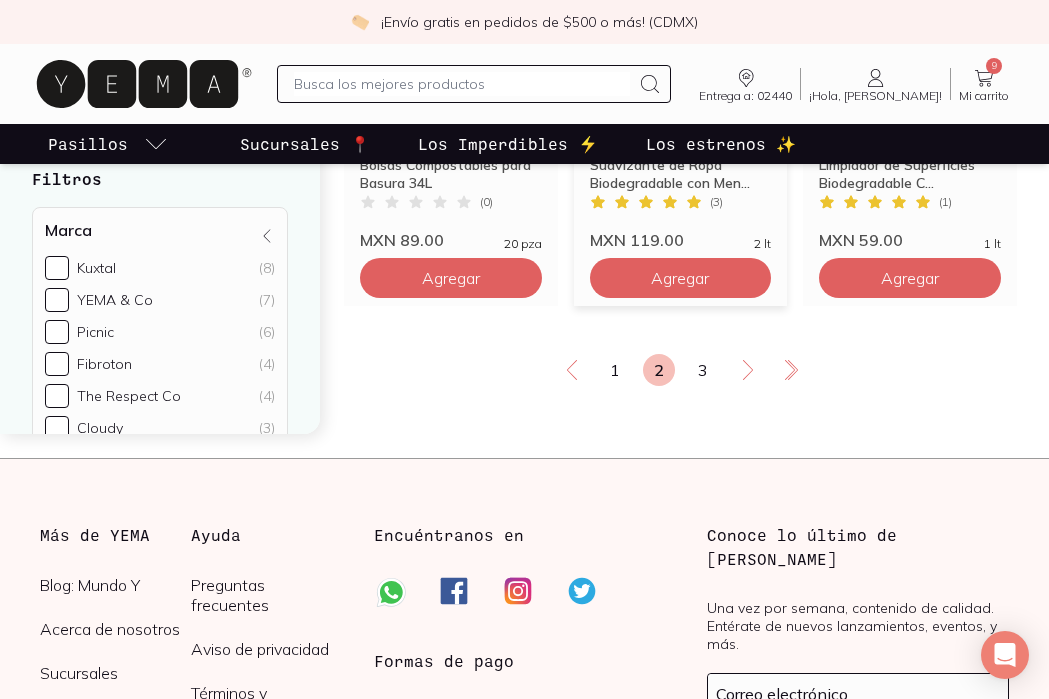 scroll, scrollTop: 3636, scrollLeft: 0, axis: vertical 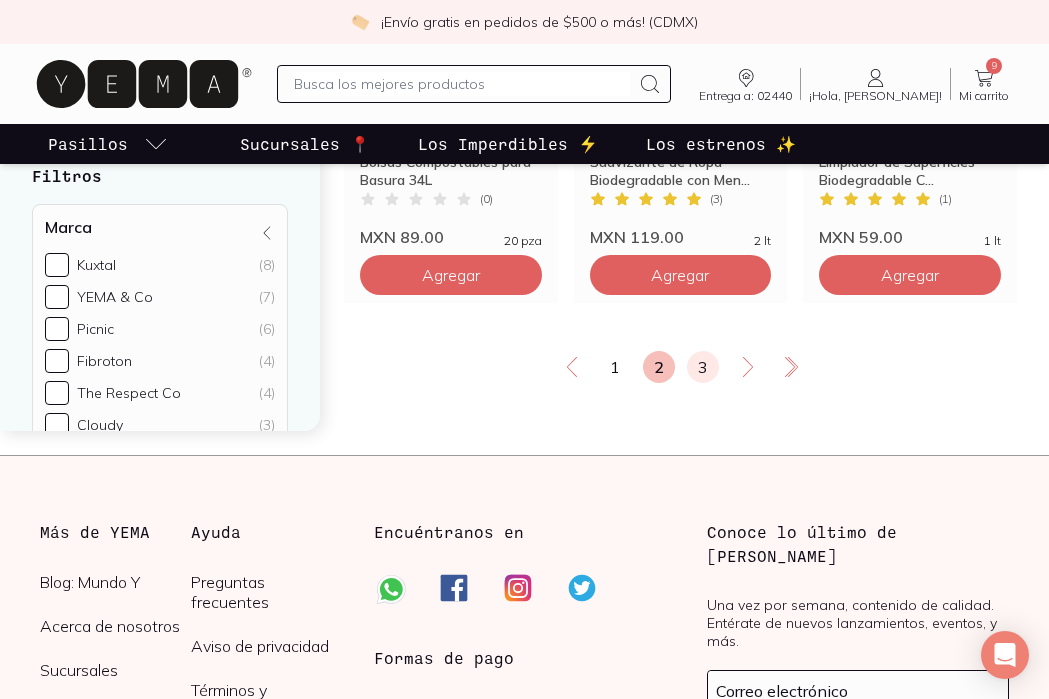 click on "3" at bounding box center (703, 367) 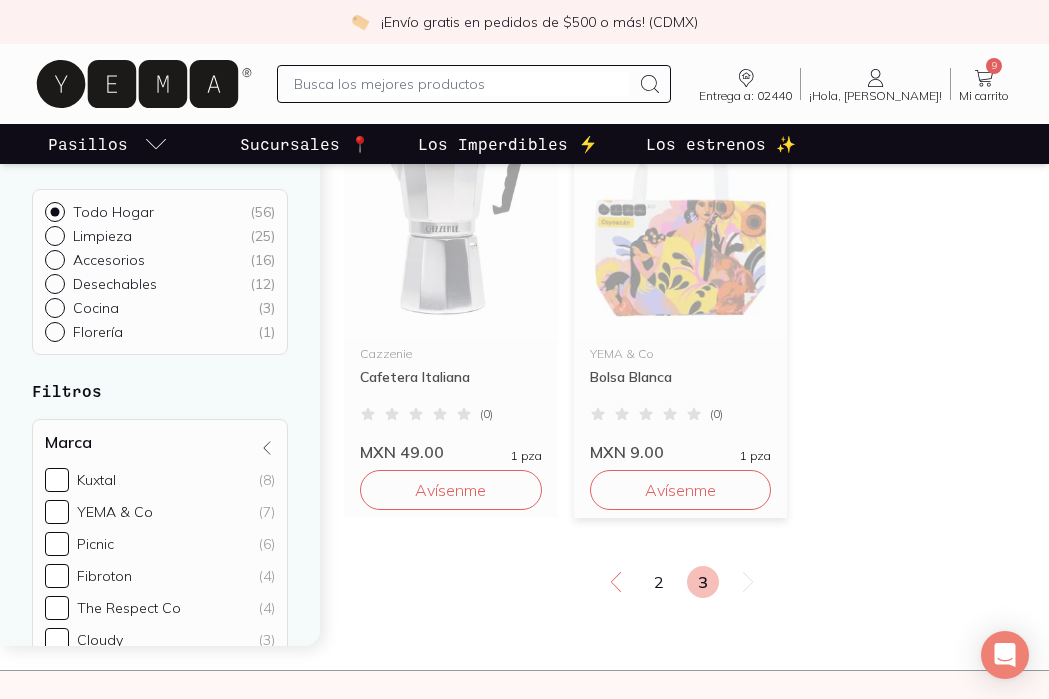 scroll, scrollTop: 1309, scrollLeft: 0, axis: vertical 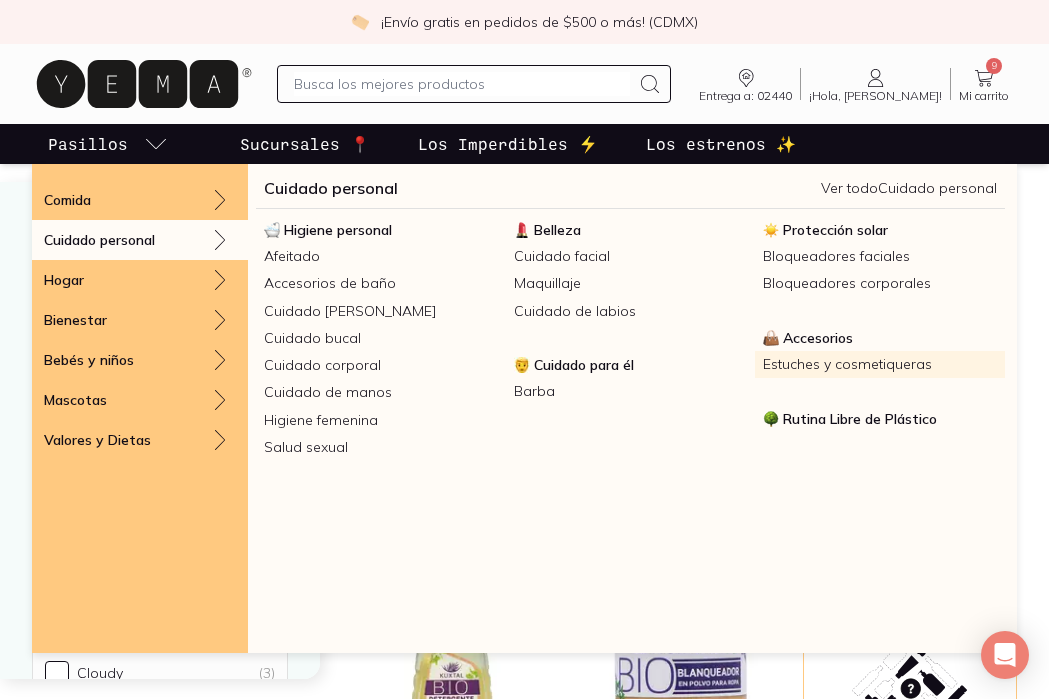 click on "Estuches y cosmetiqueras" at bounding box center [880, 364] 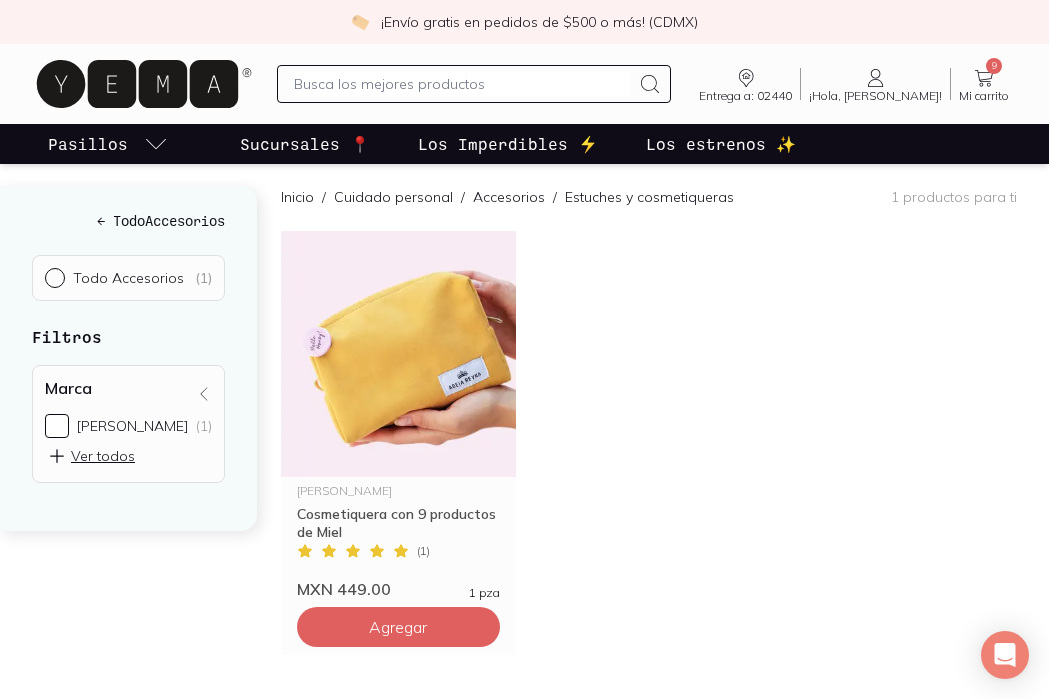 scroll, scrollTop: 178, scrollLeft: 0, axis: vertical 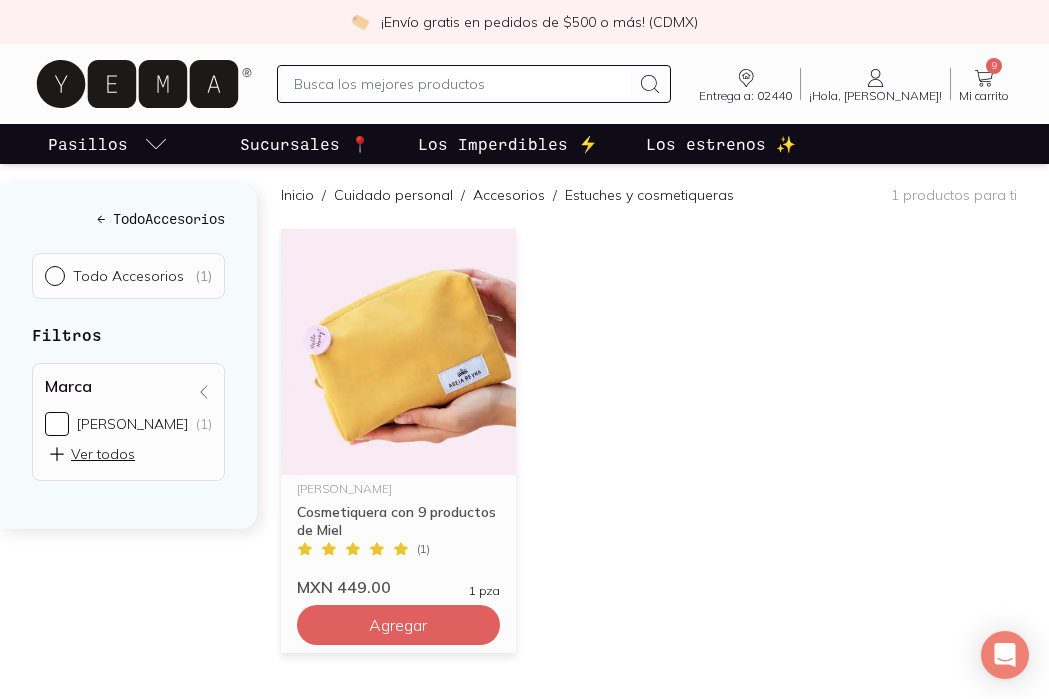 click at bounding box center (398, 352) 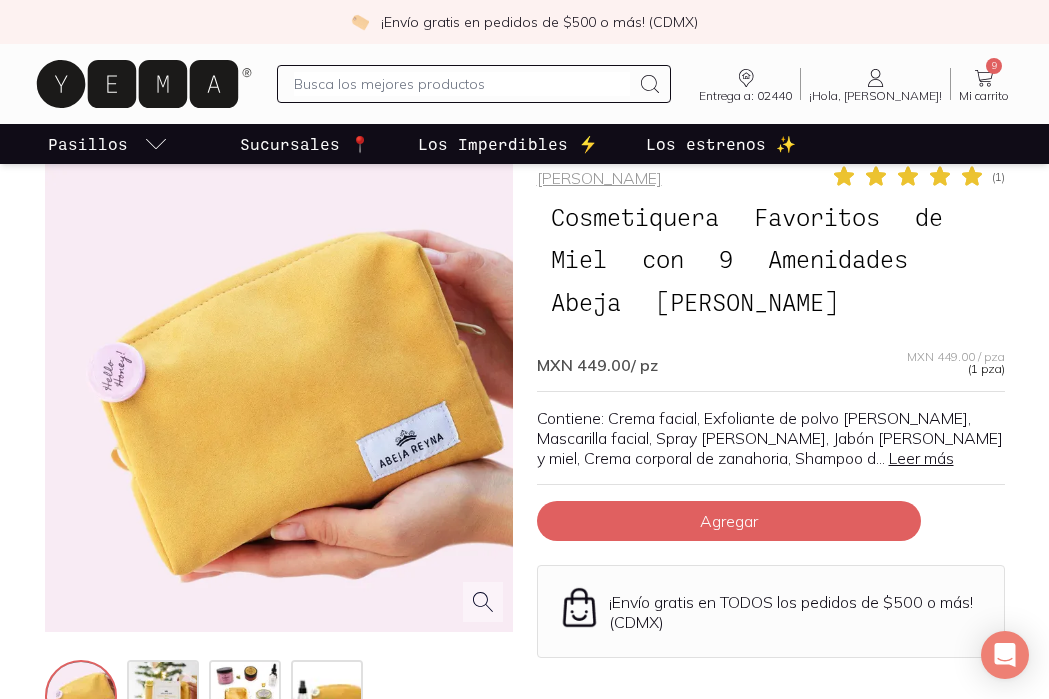 scroll, scrollTop: 72, scrollLeft: 0, axis: vertical 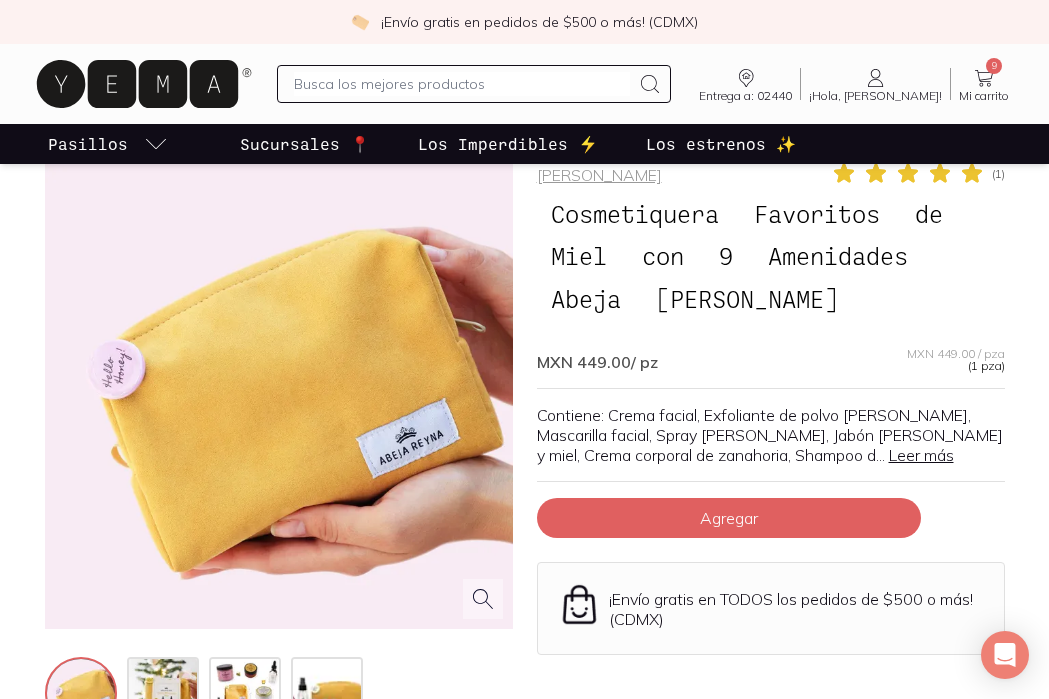 click on "Leer más" at bounding box center [921, 455] 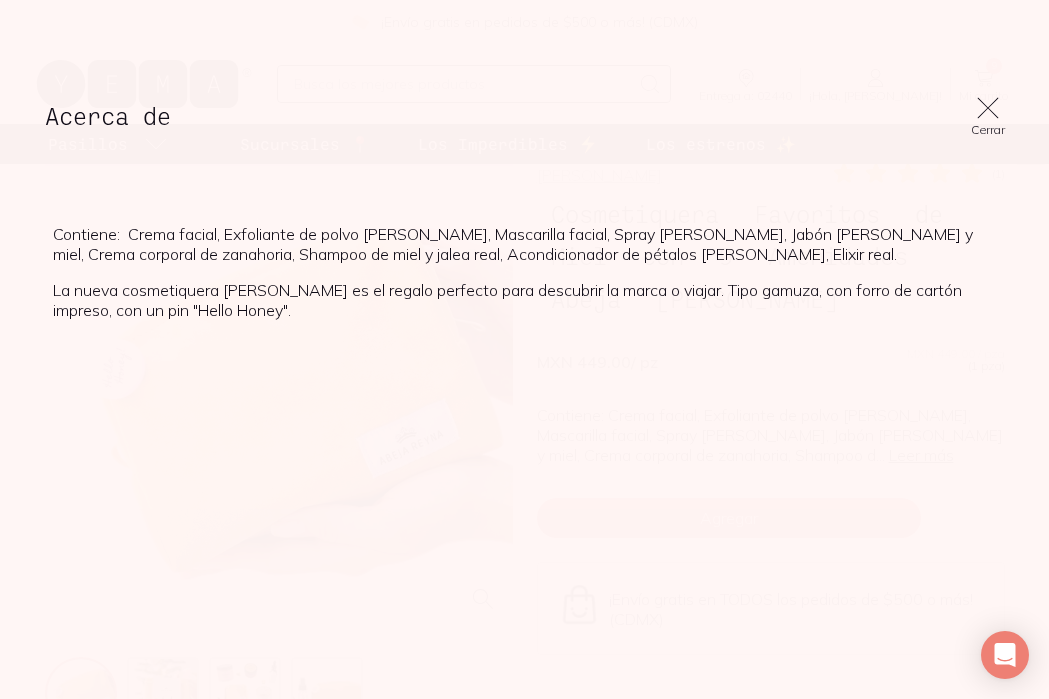 click 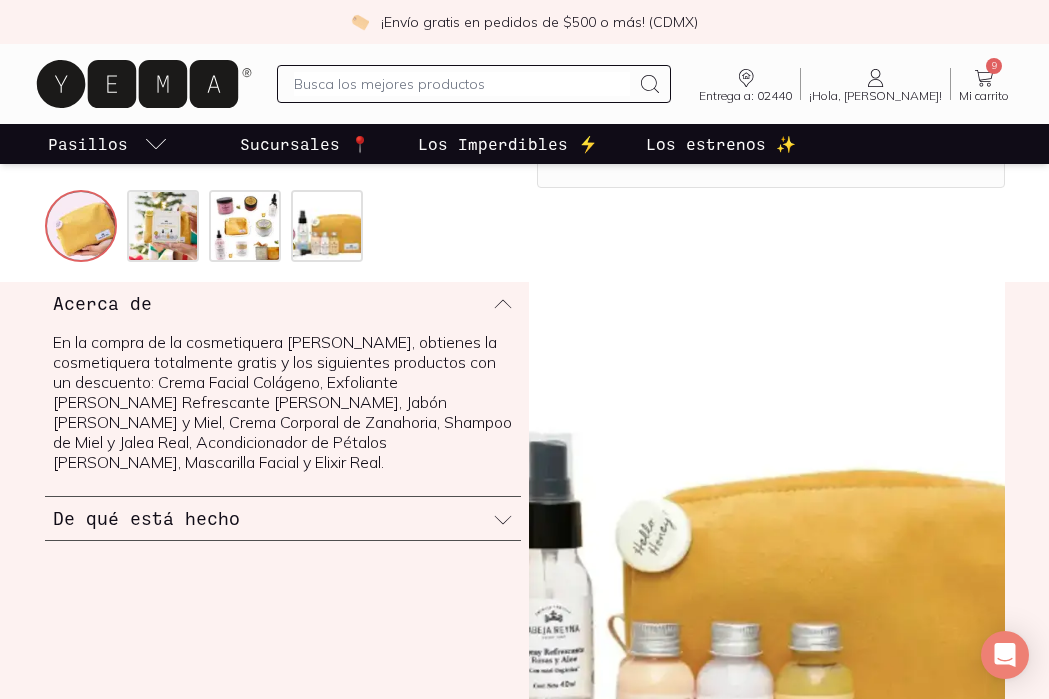 scroll, scrollTop: 538, scrollLeft: 0, axis: vertical 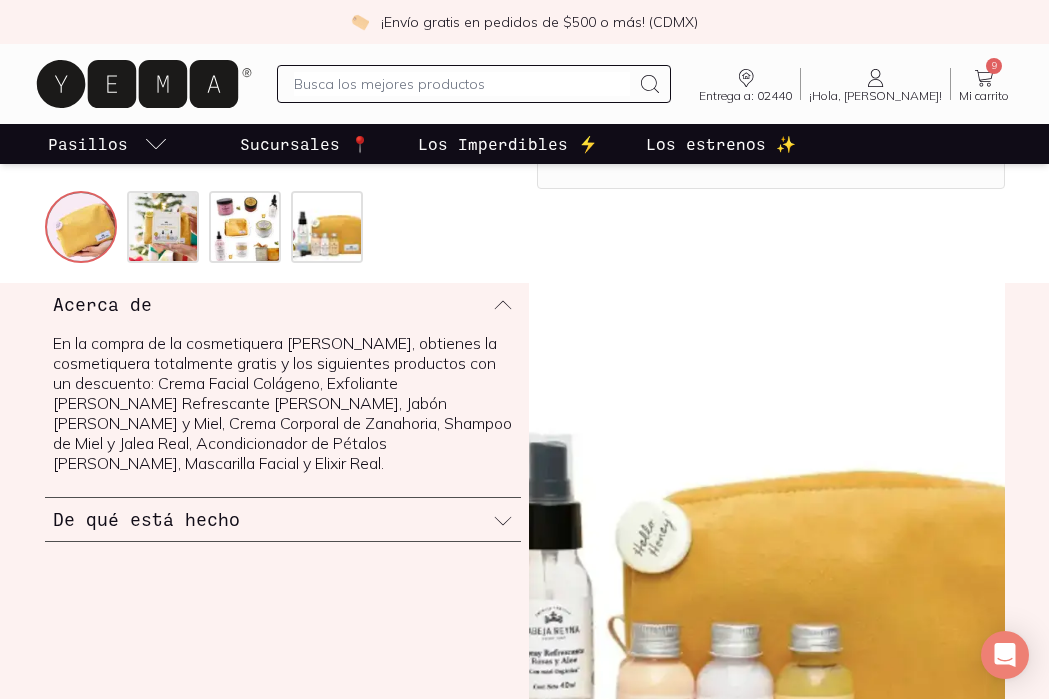 click 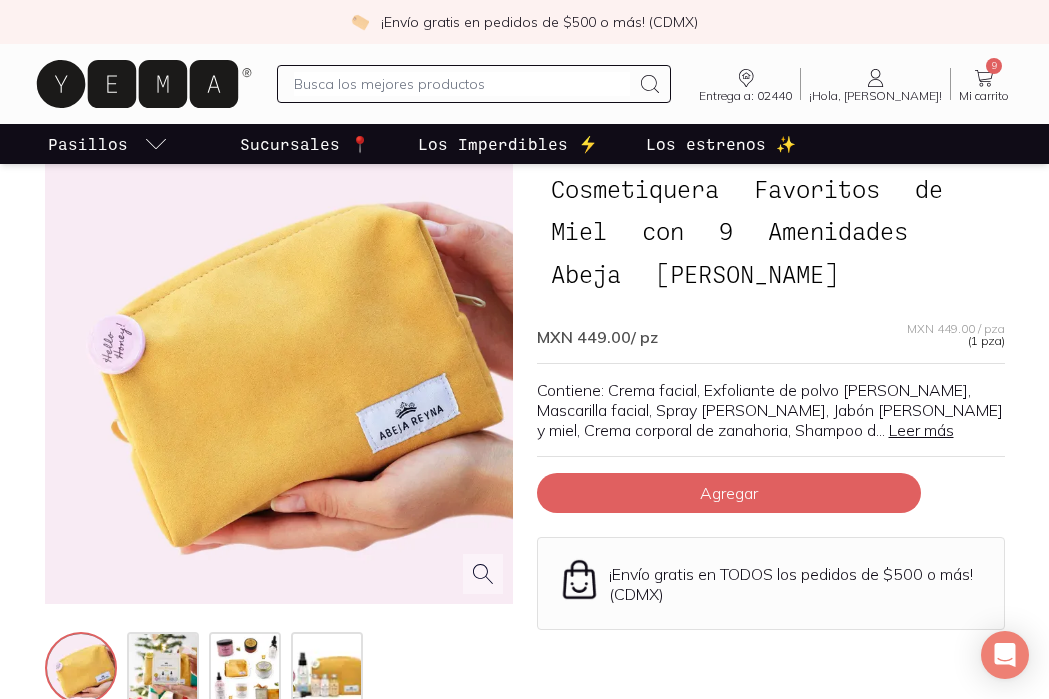 scroll, scrollTop: 106, scrollLeft: 0, axis: vertical 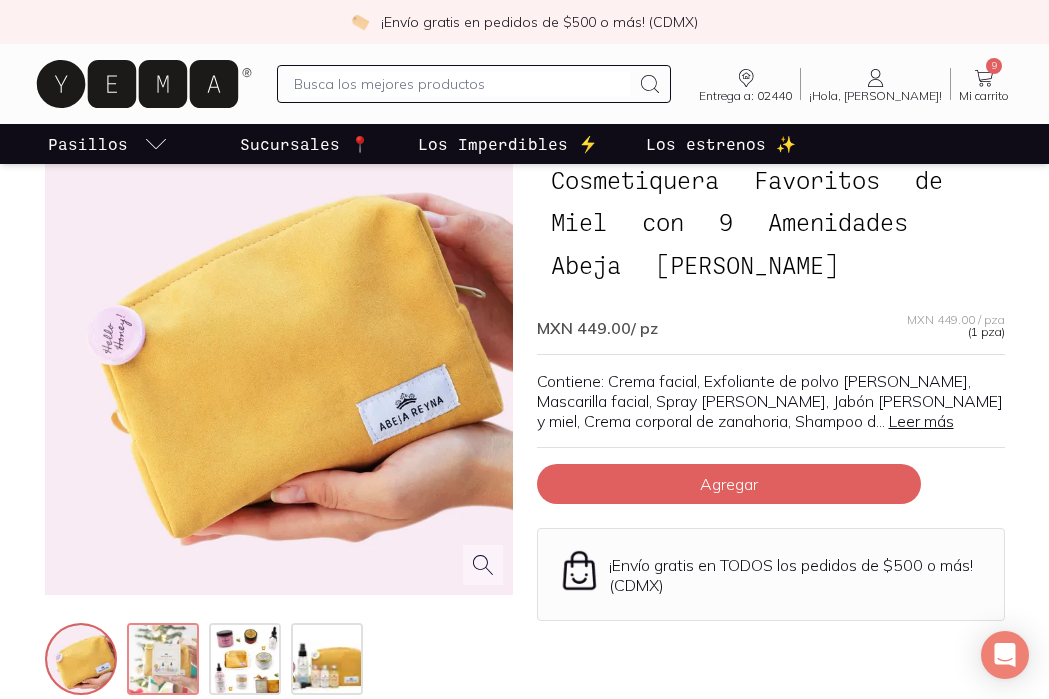 click at bounding box center [165, 661] 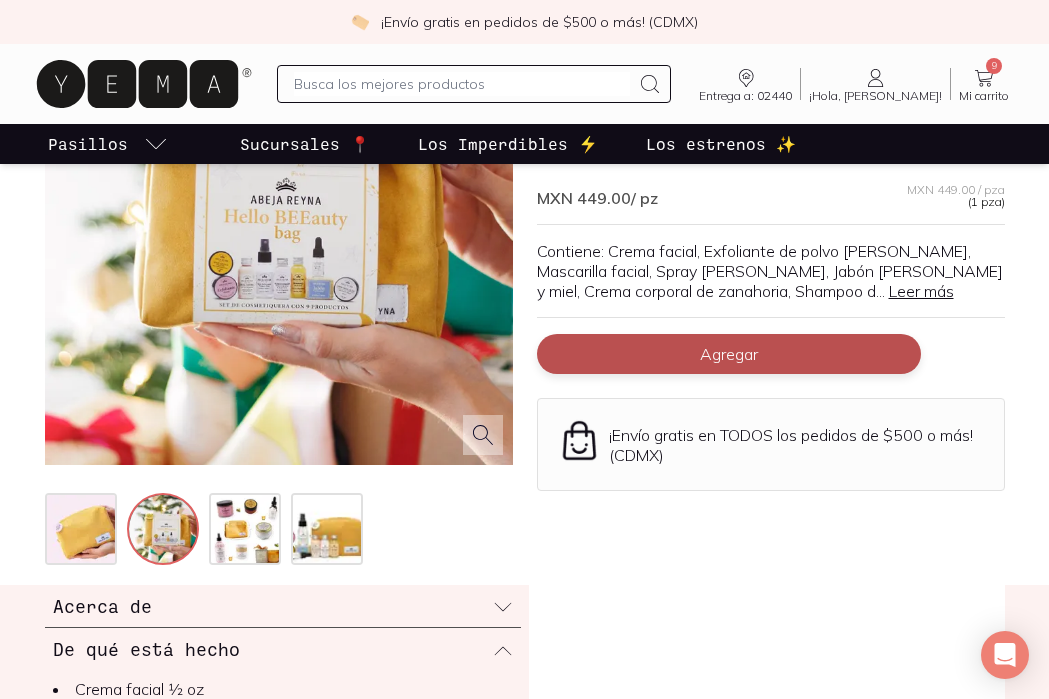 scroll, scrollTop: 255, scrollLeft: 0, axis: vertical 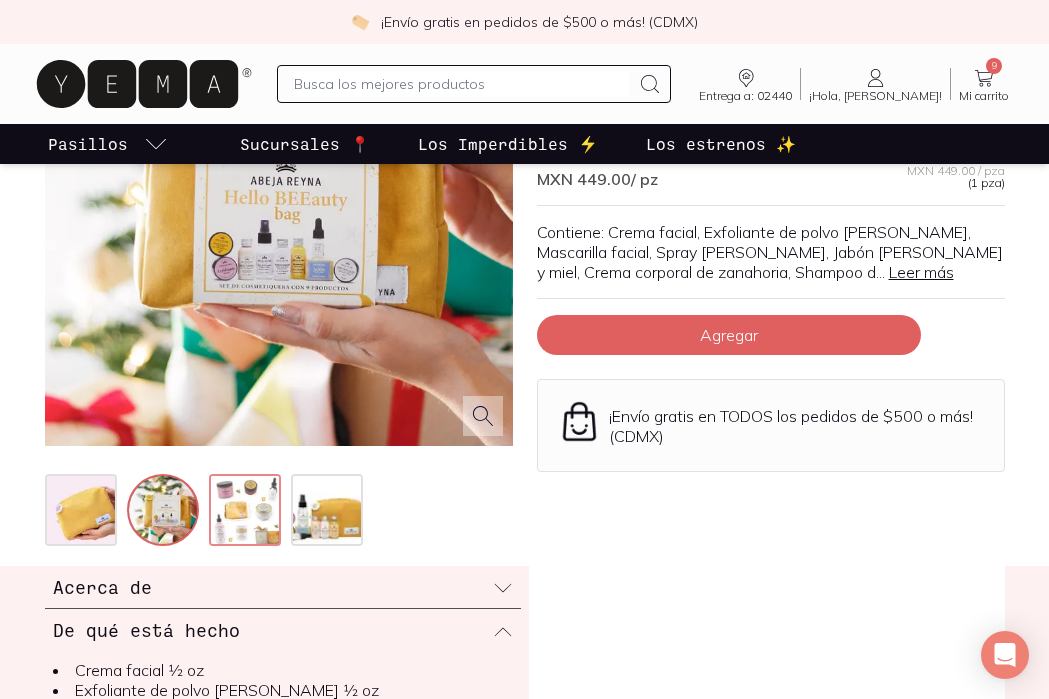 click at bounding box center (247, 512) 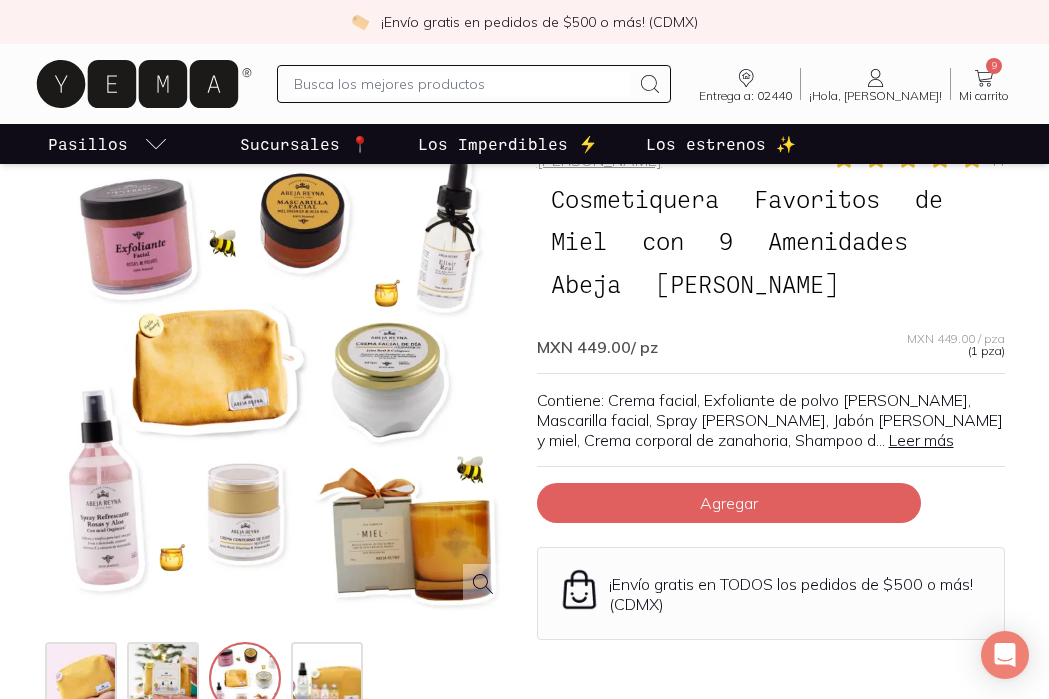 scroll, scrollTop: 86, scrollLeft: 0, axis: vertical 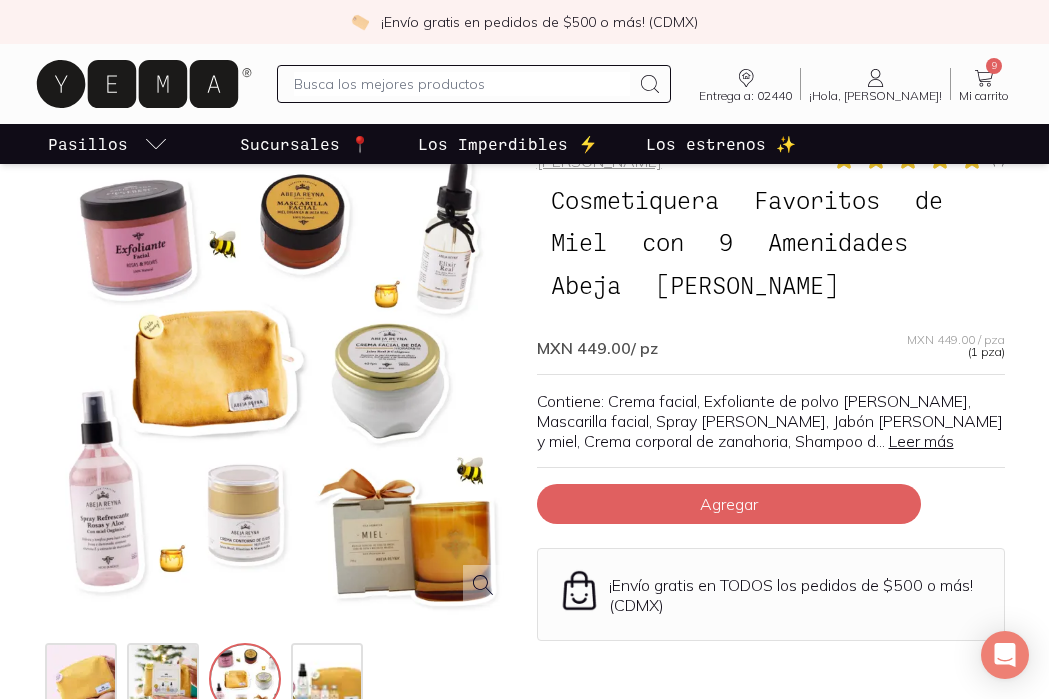 click at bounding box center [279, 381] 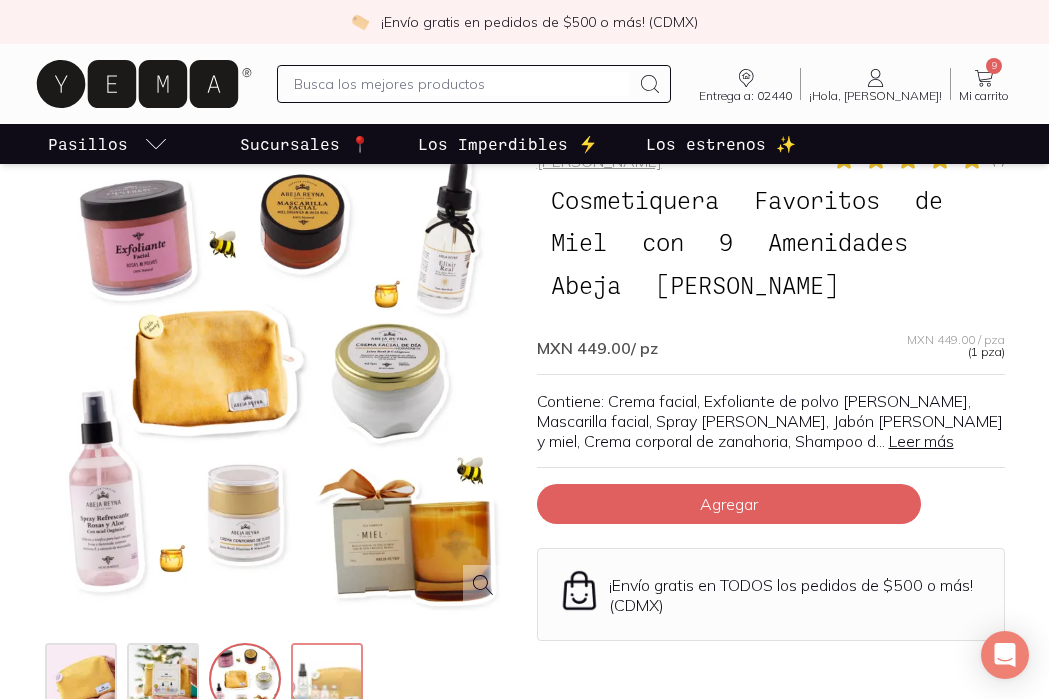 click at bounding box center [329, 681] 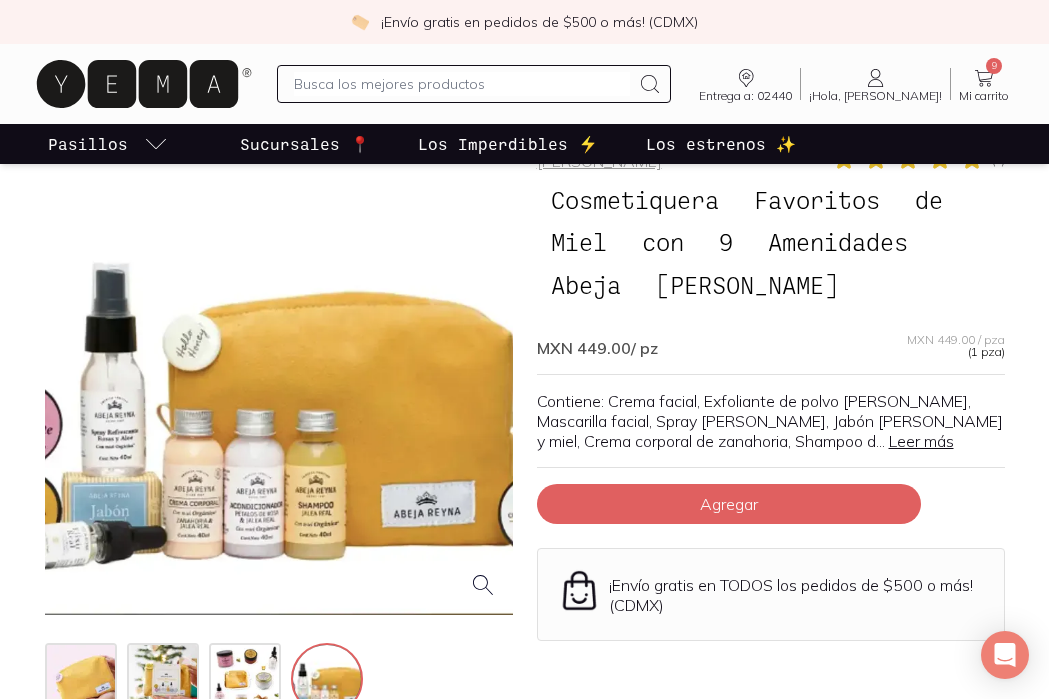 drag, startPoint x: 344, startPoint y: 380, endPoint x: 285, endPoint y: 379, distance: 59.008472 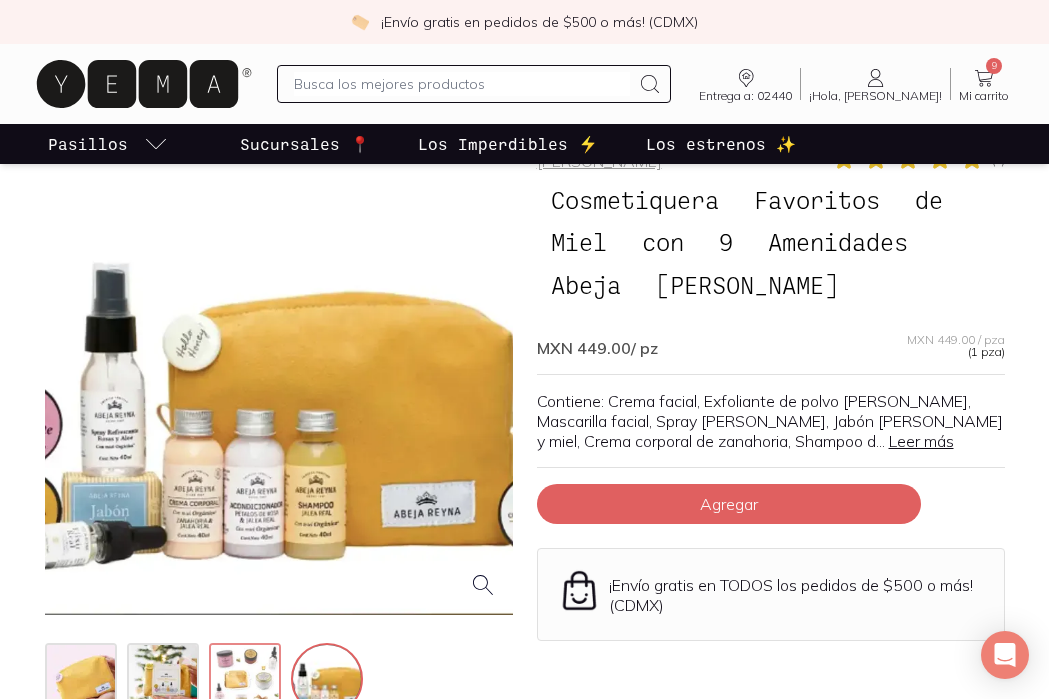 click at bounding box center (247, 681) 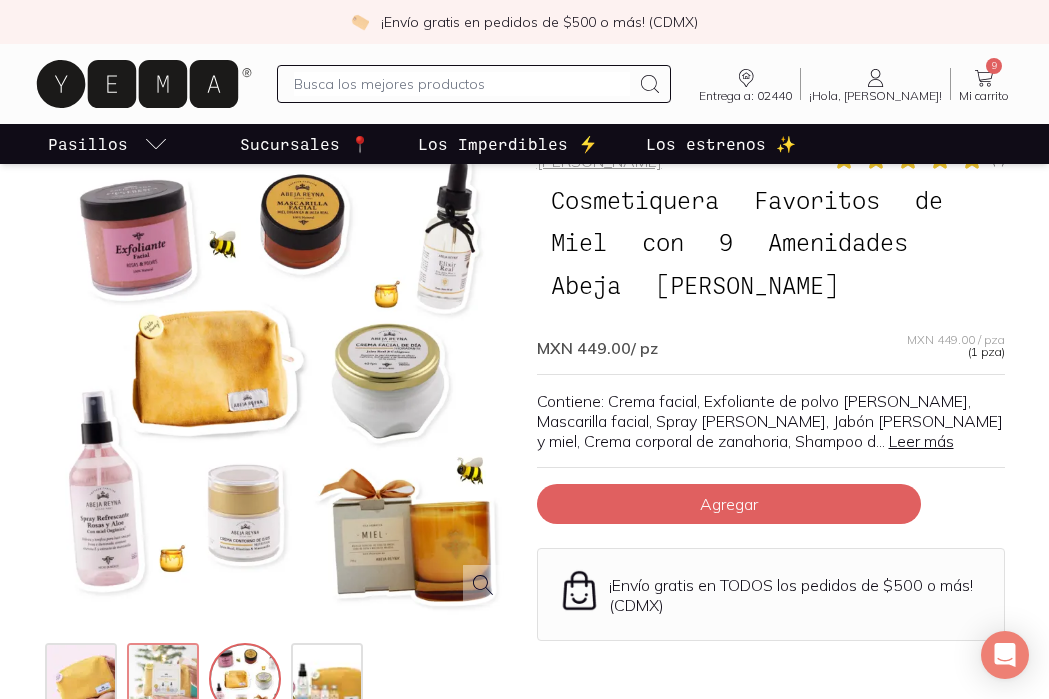 click at bounding box center [165, 681] 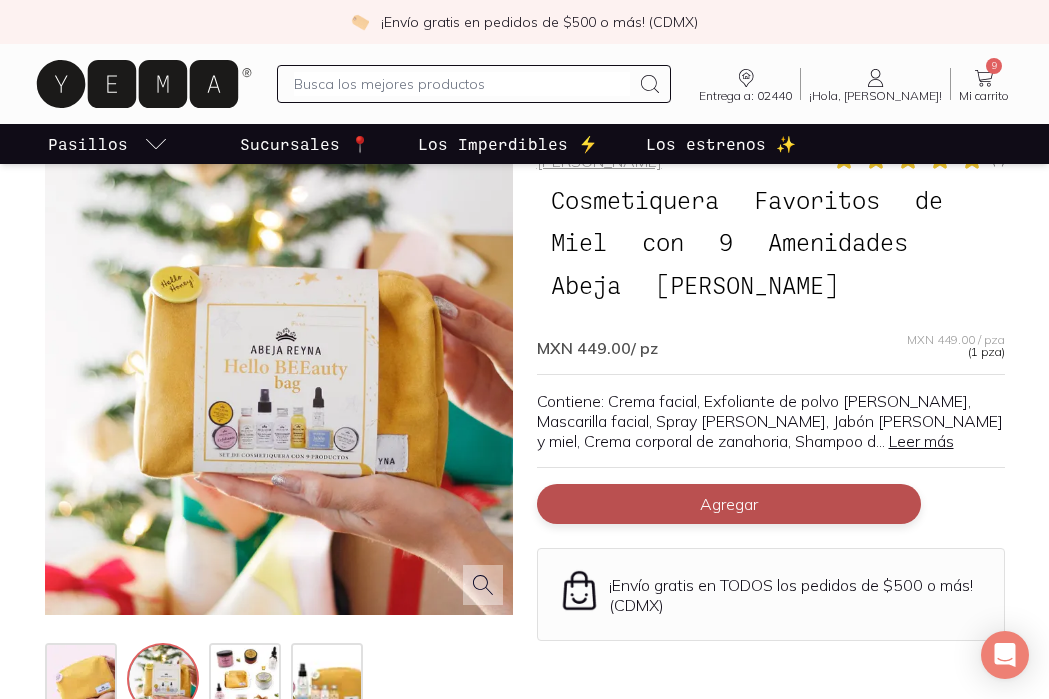 click on "Agregar" at bounding box center (729, 504) 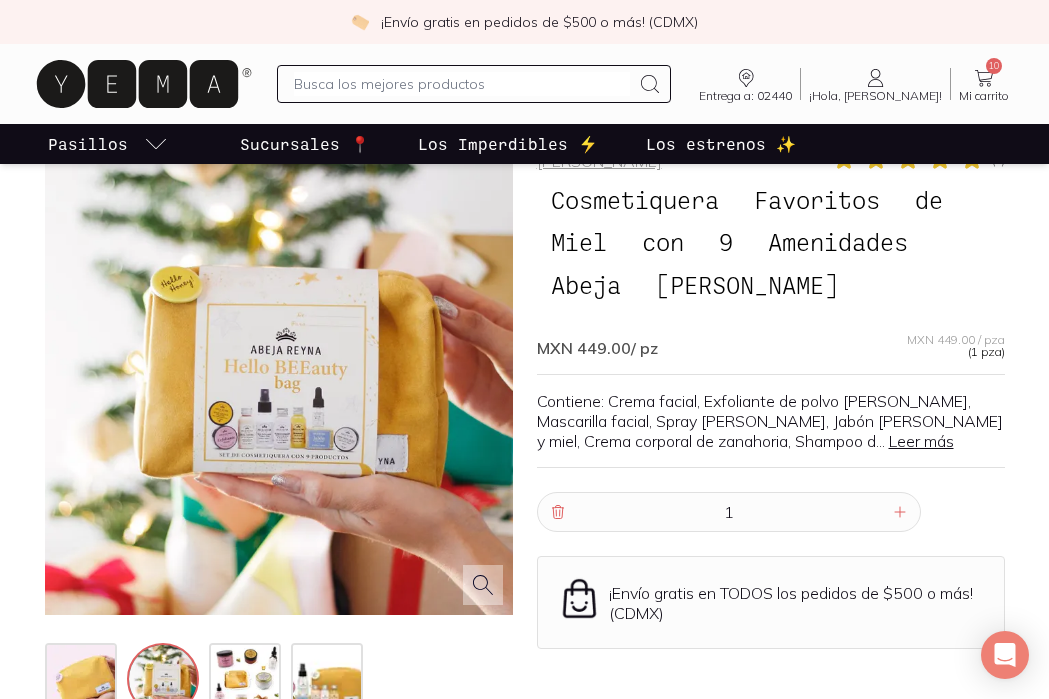 click at bounding box center (279, 381) 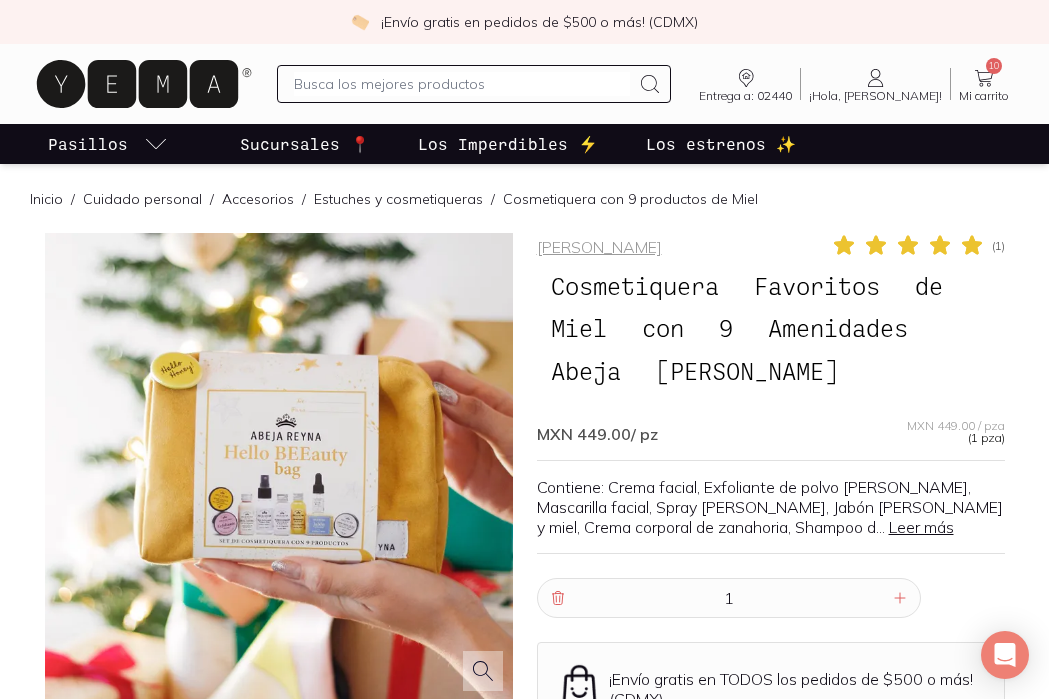 scroll, scrollTop: 0, scrollLeft: 0, axis: both 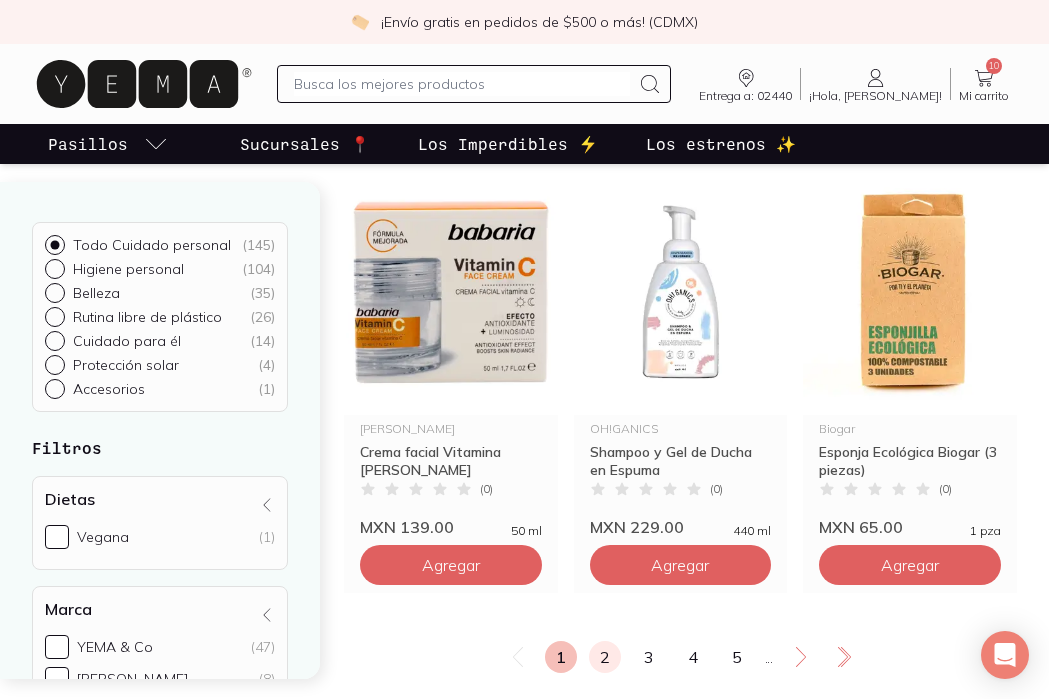 click on "2" at bounding box center [605, 657] 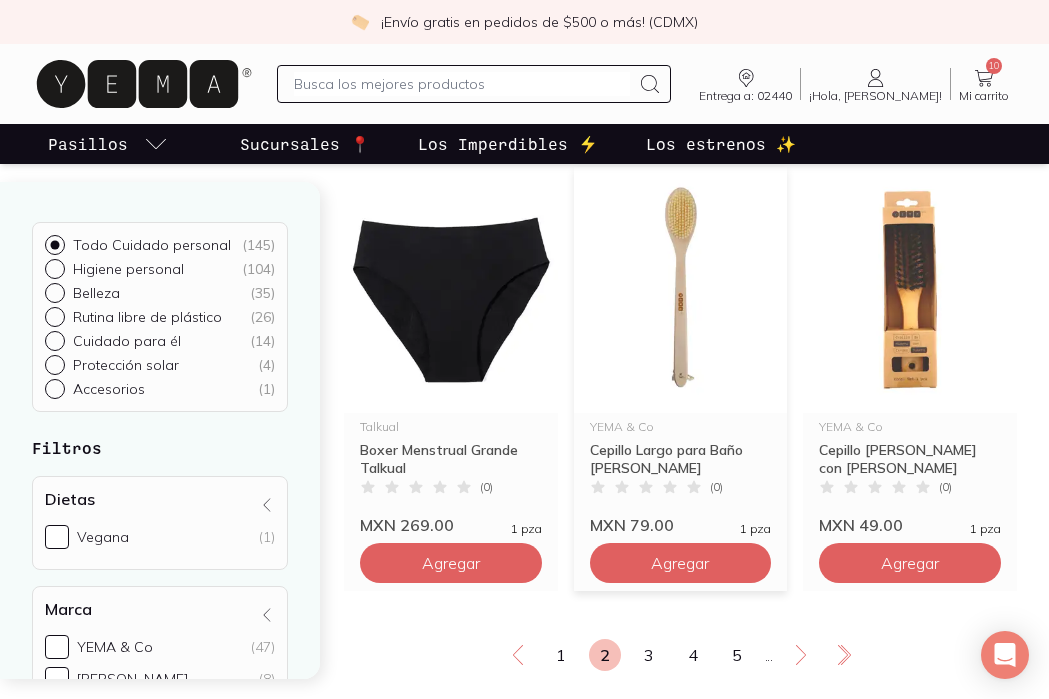 scroll, scrollTop: 3376, scrollLeft: 0, axis: vertical 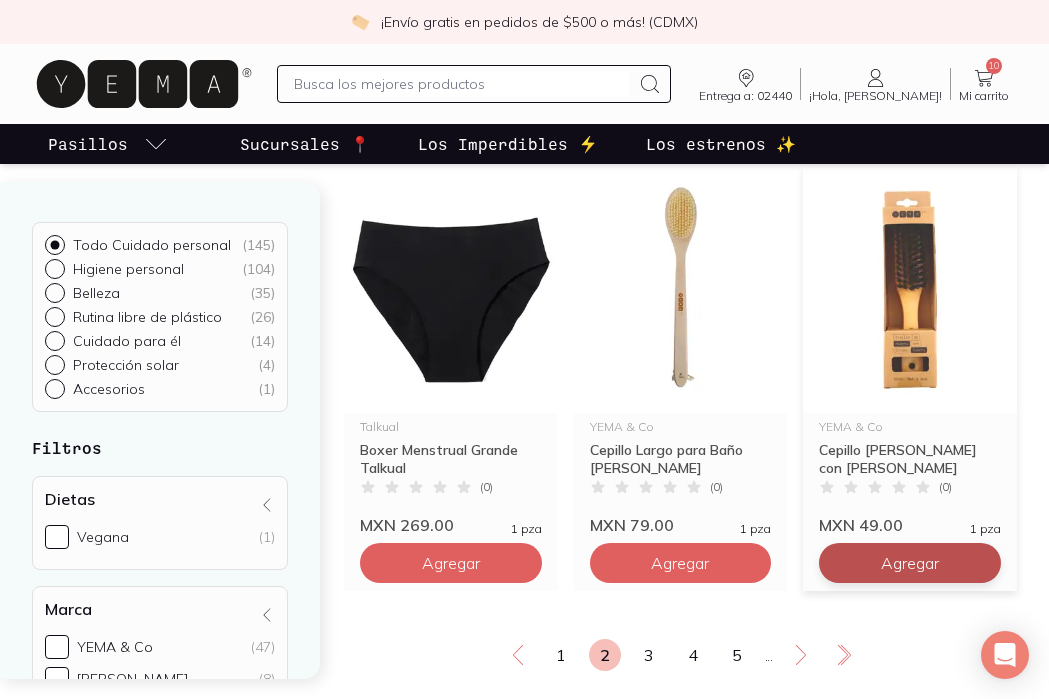 click on "Agregar" at bounding box center [451, -2517] 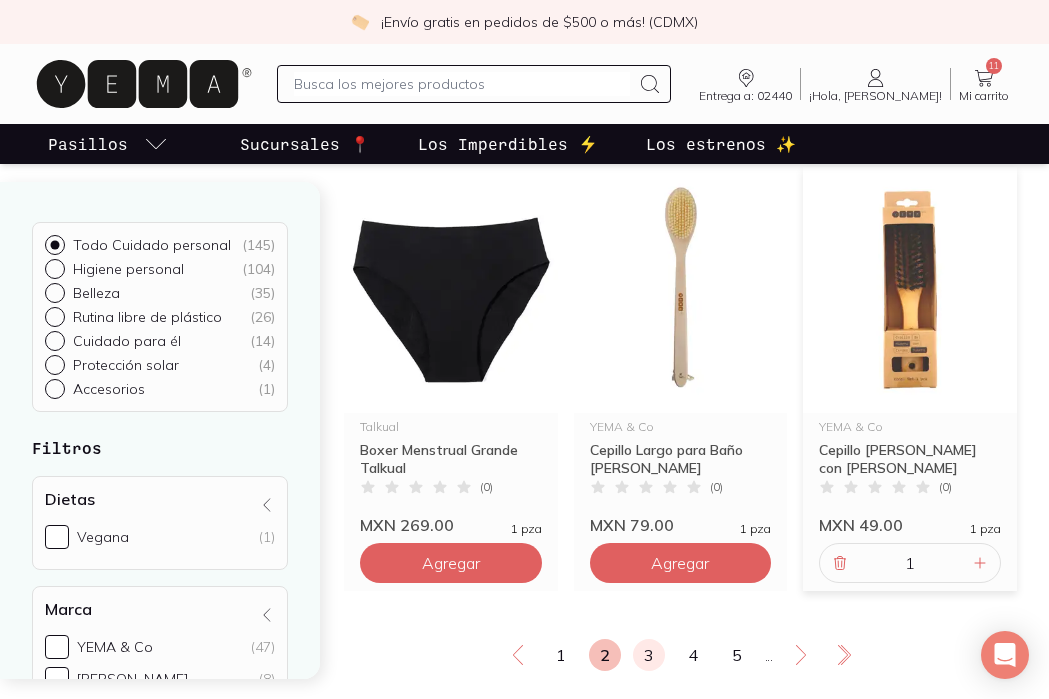 click on "3" at bounding box center (649, 655) 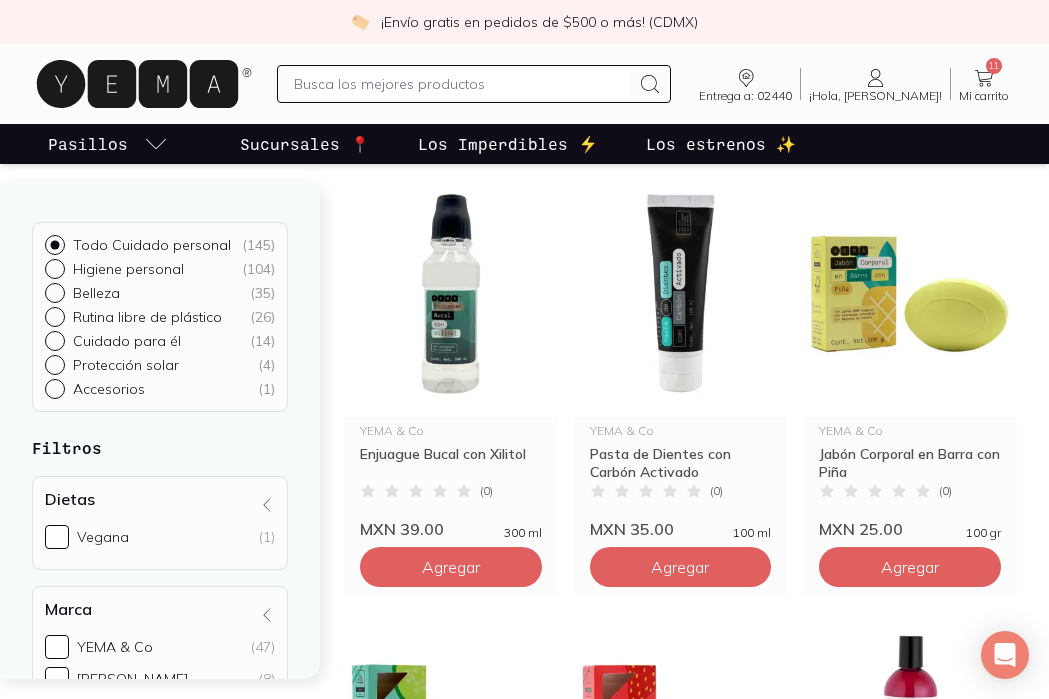 scroll, scrollTop: 1174, scrollLeft: 0, axis: vertical 